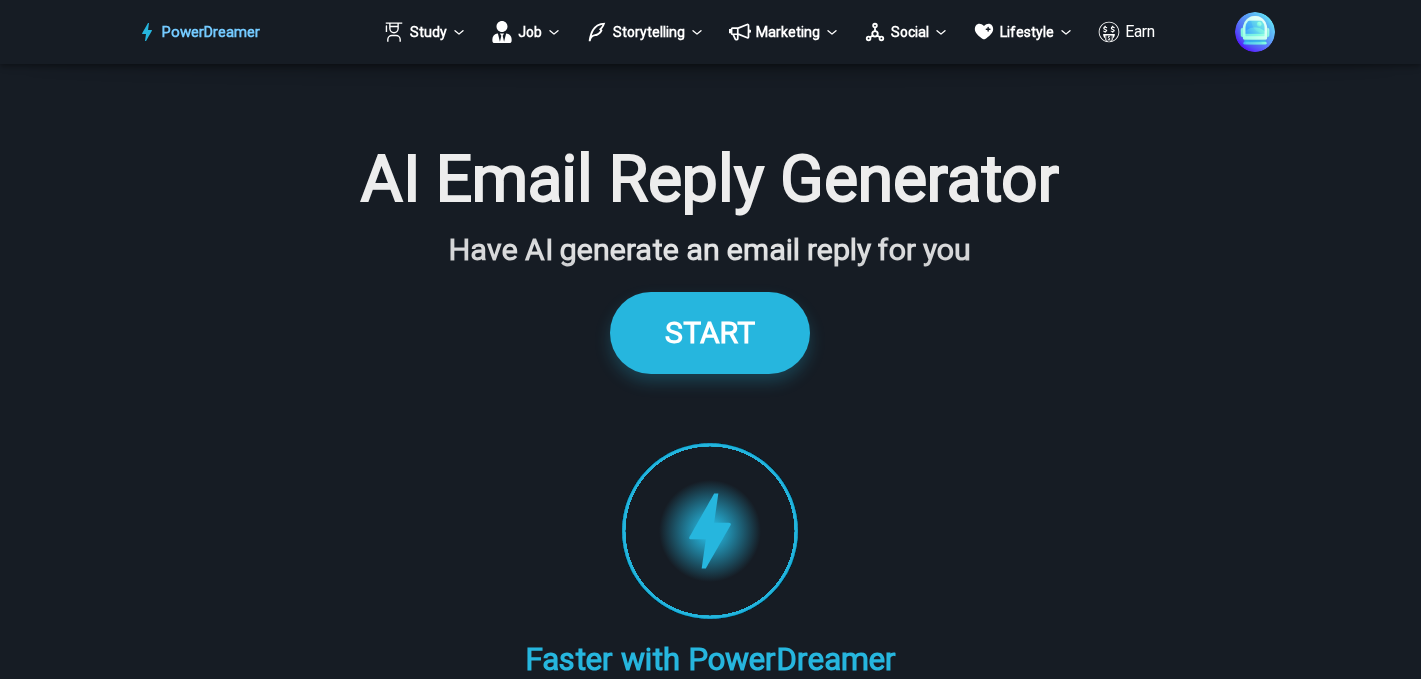 scroll, scrollTop: 6230, scrollLeft: 0, axis: vertical 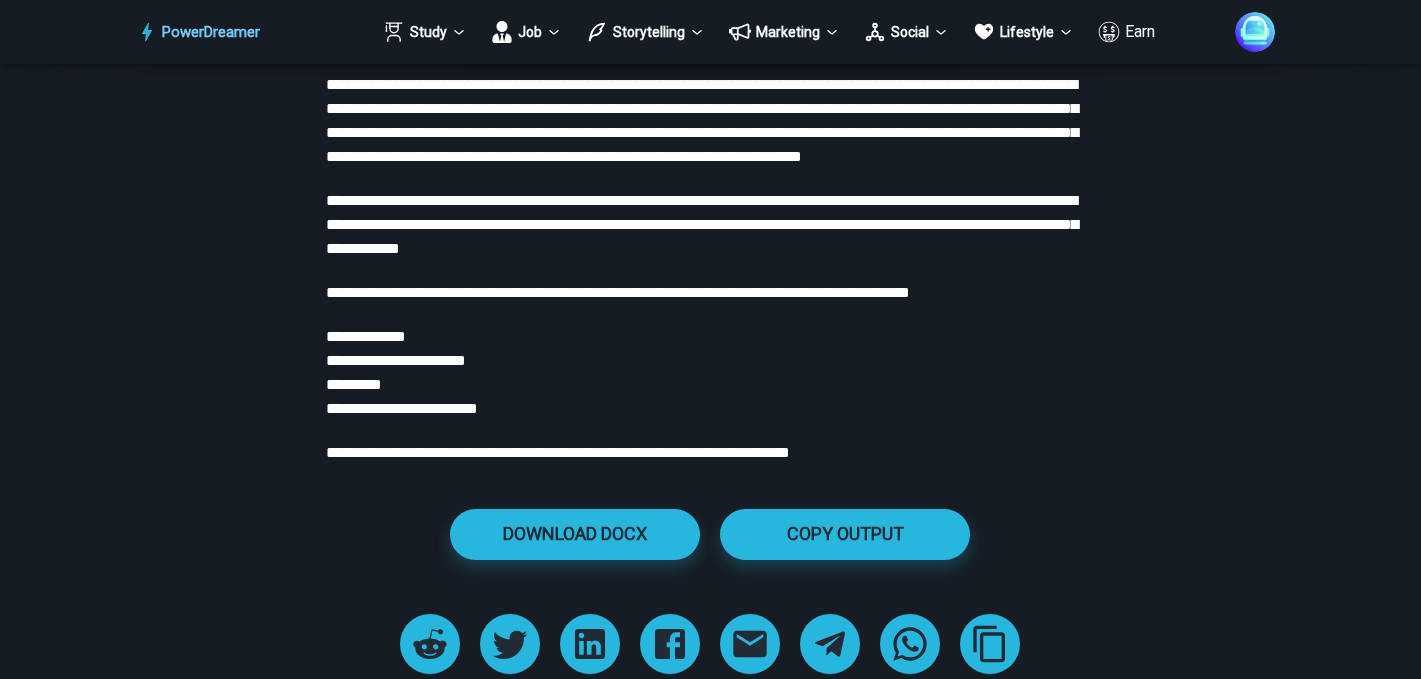 click on "**********" at bounding box center (710, -1811) 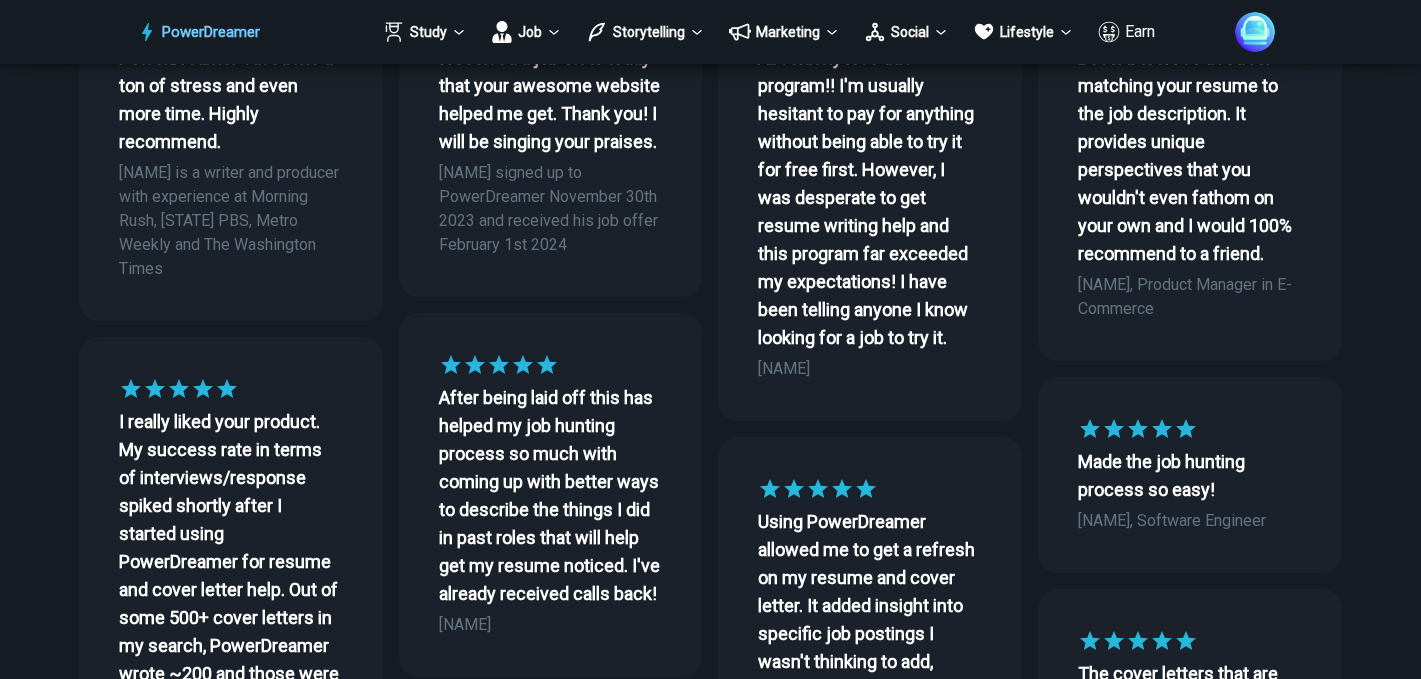 scroll, scrollTop: 0, scrollLeft: 0, axis: both 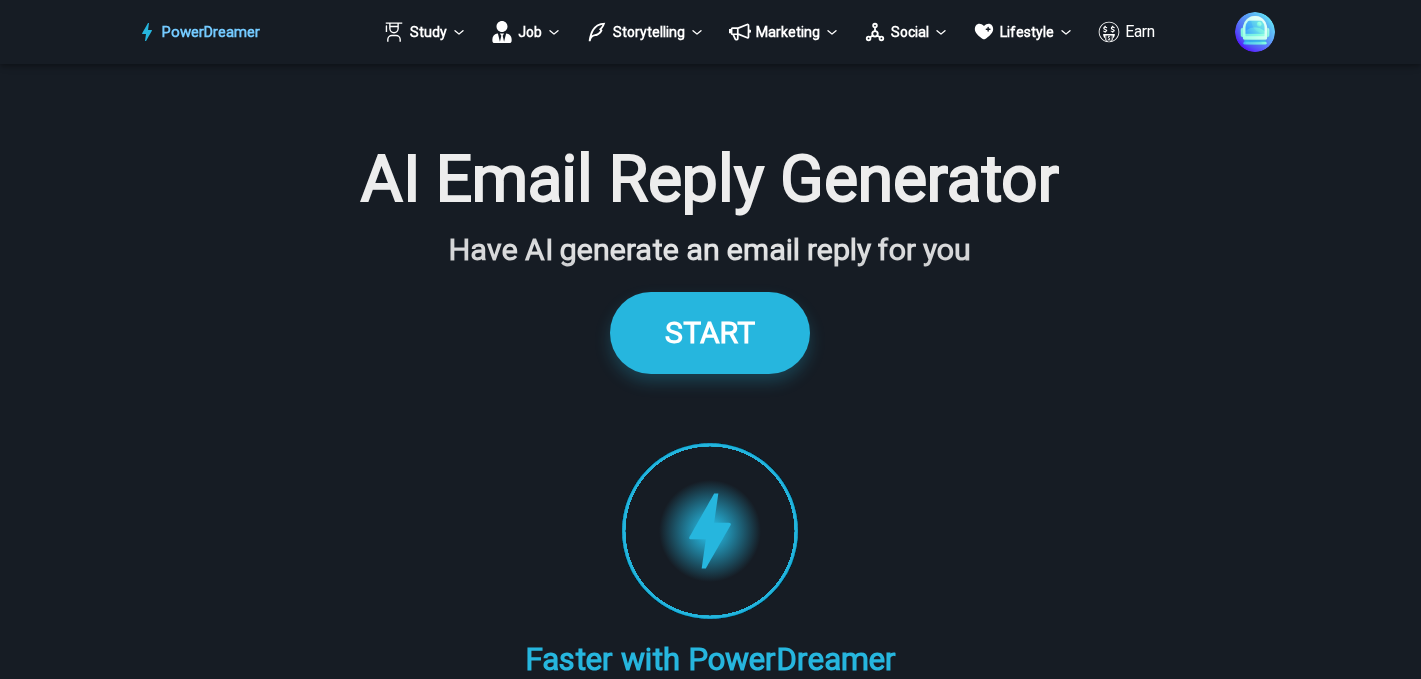 drag, startPoint x: 567, startPoint y: 673, endPoint x: 439, endPoint y: -131, distance: 814.1253 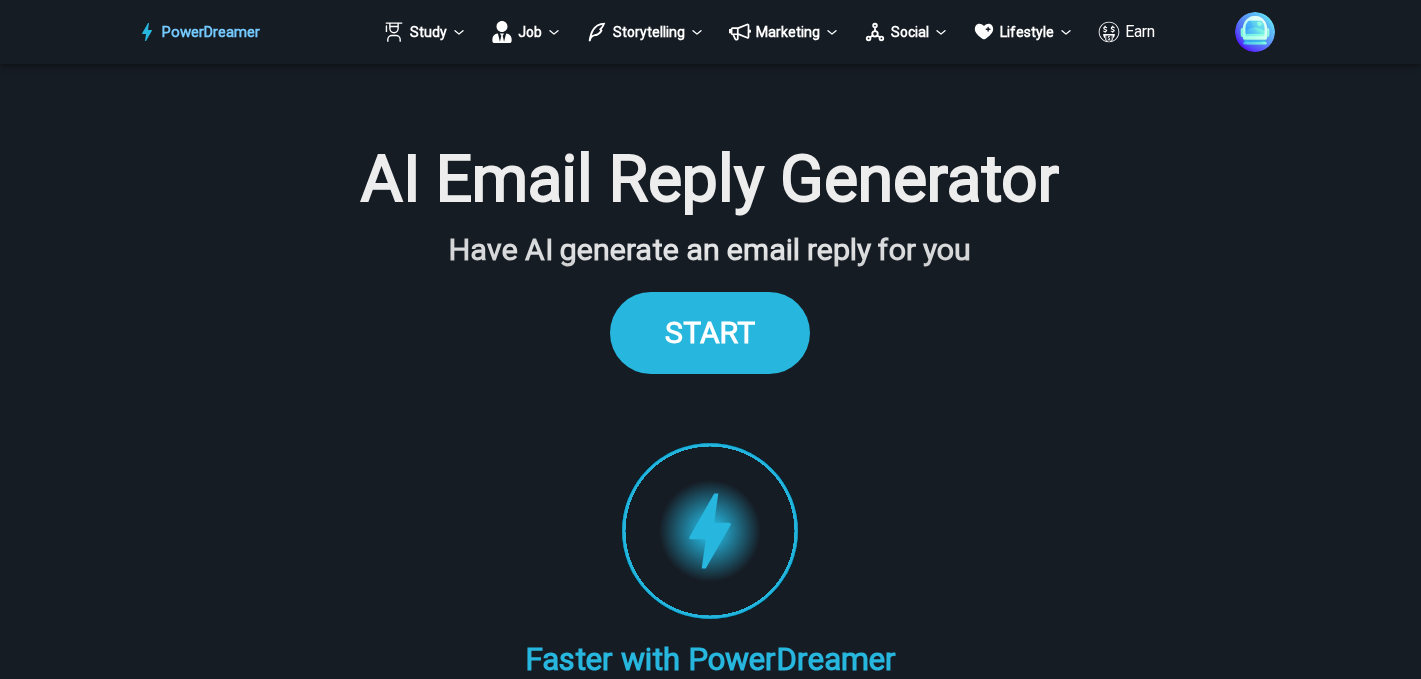 click on "START" at bounding box center [710, 332] 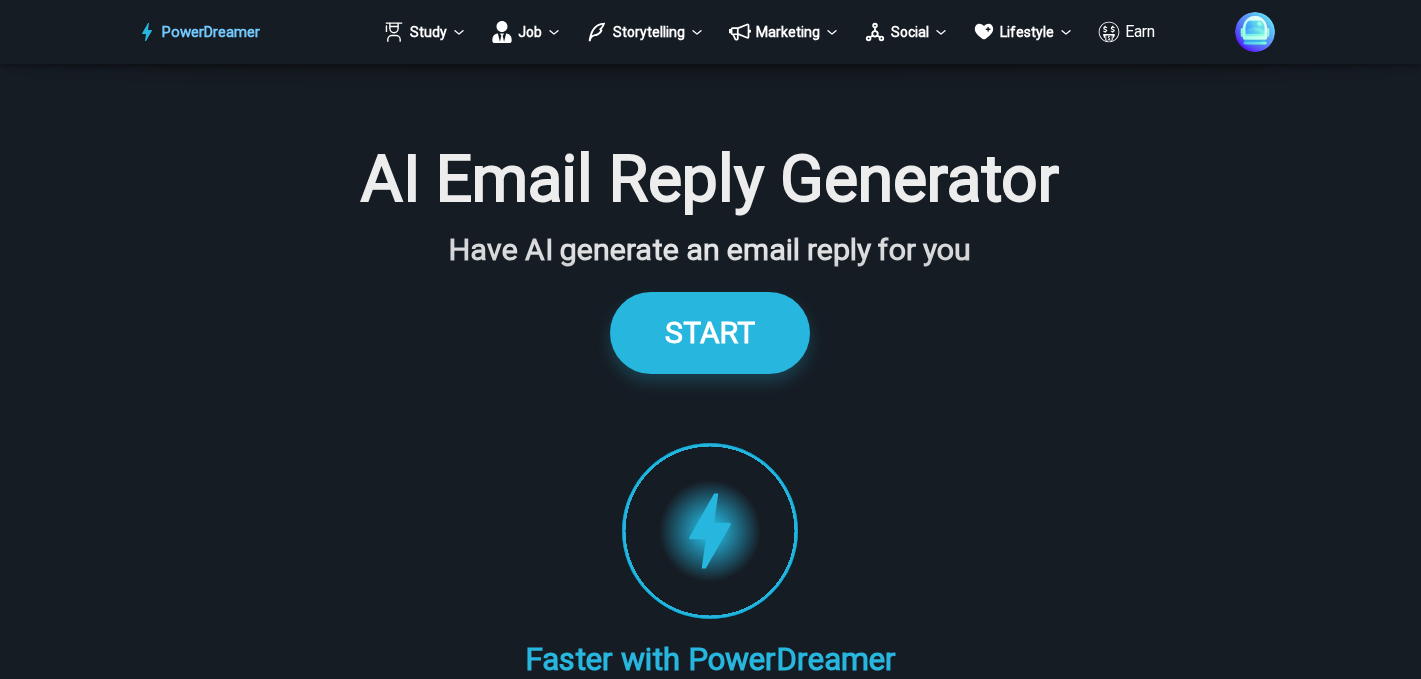 scroll, scrollTop: 1881, scrollLeft: 0, axis: vertical 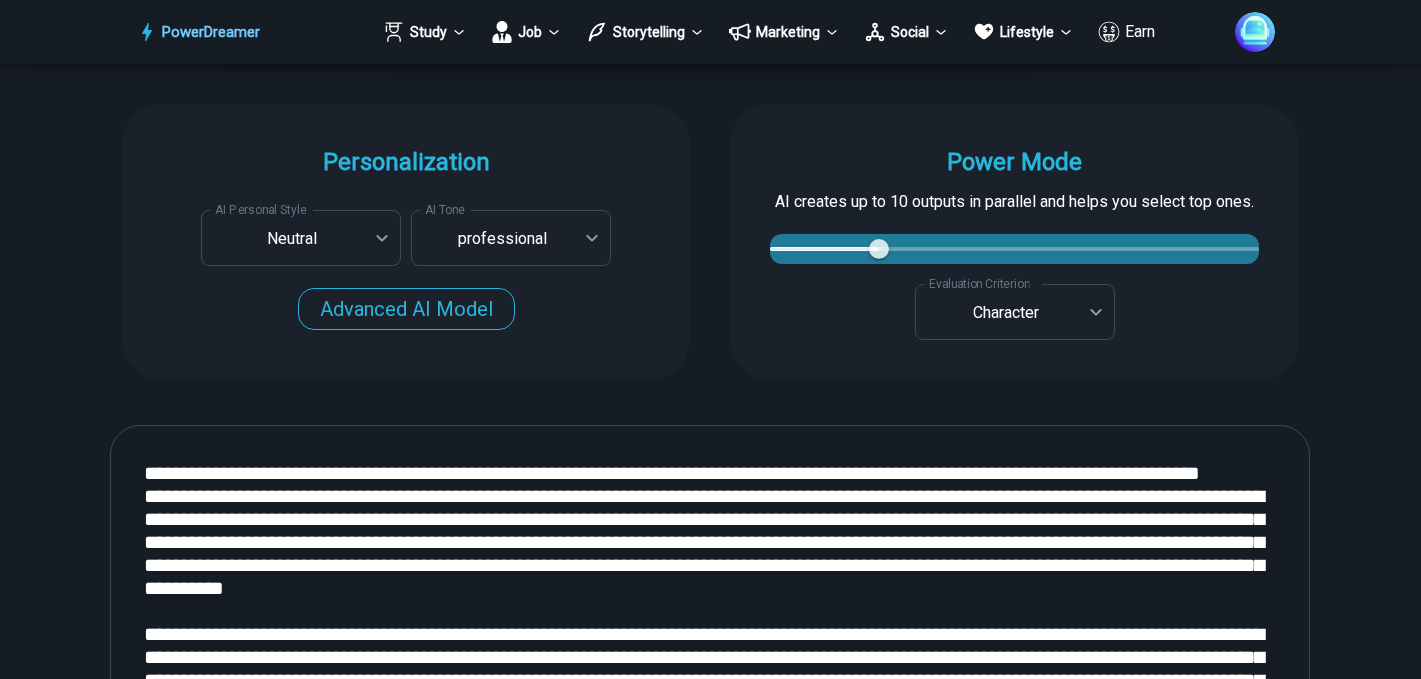click on "**********" at bounding box center [710, 3002] 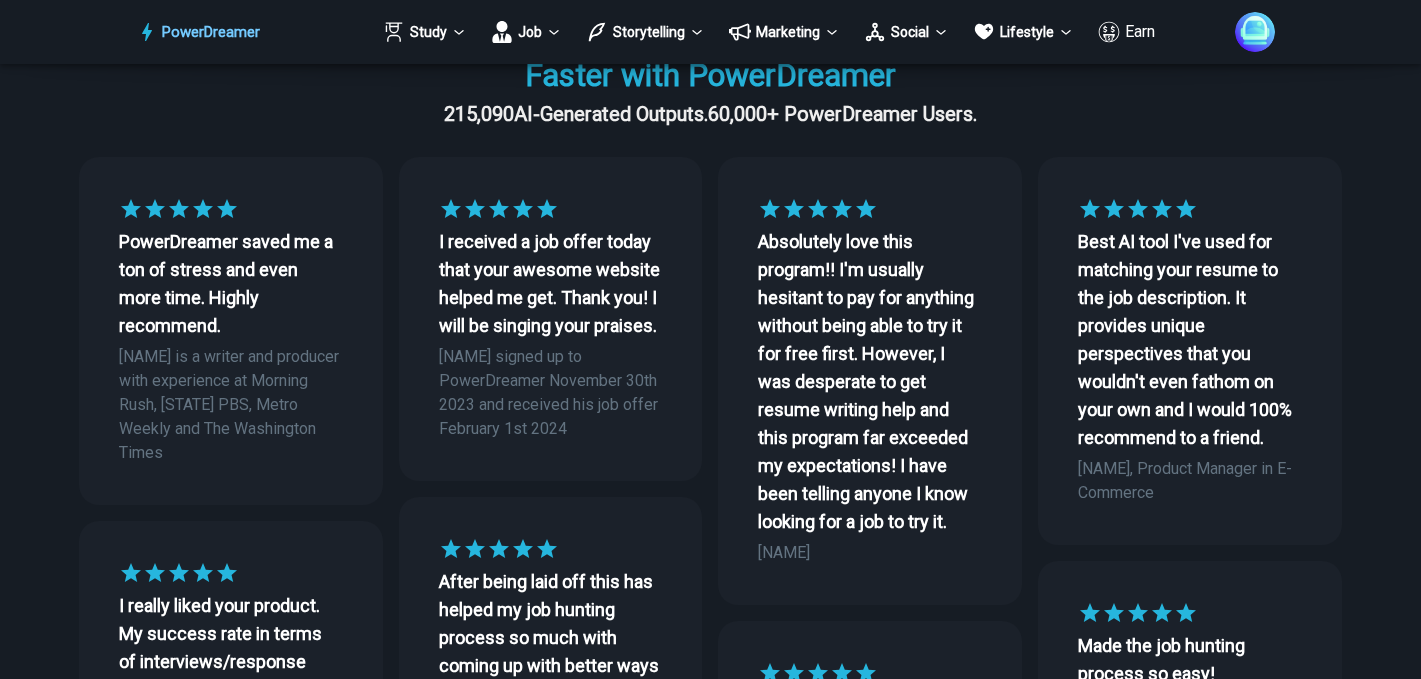 scroll, scrollTop: 561, scrollLeft: 0, axis: vertical 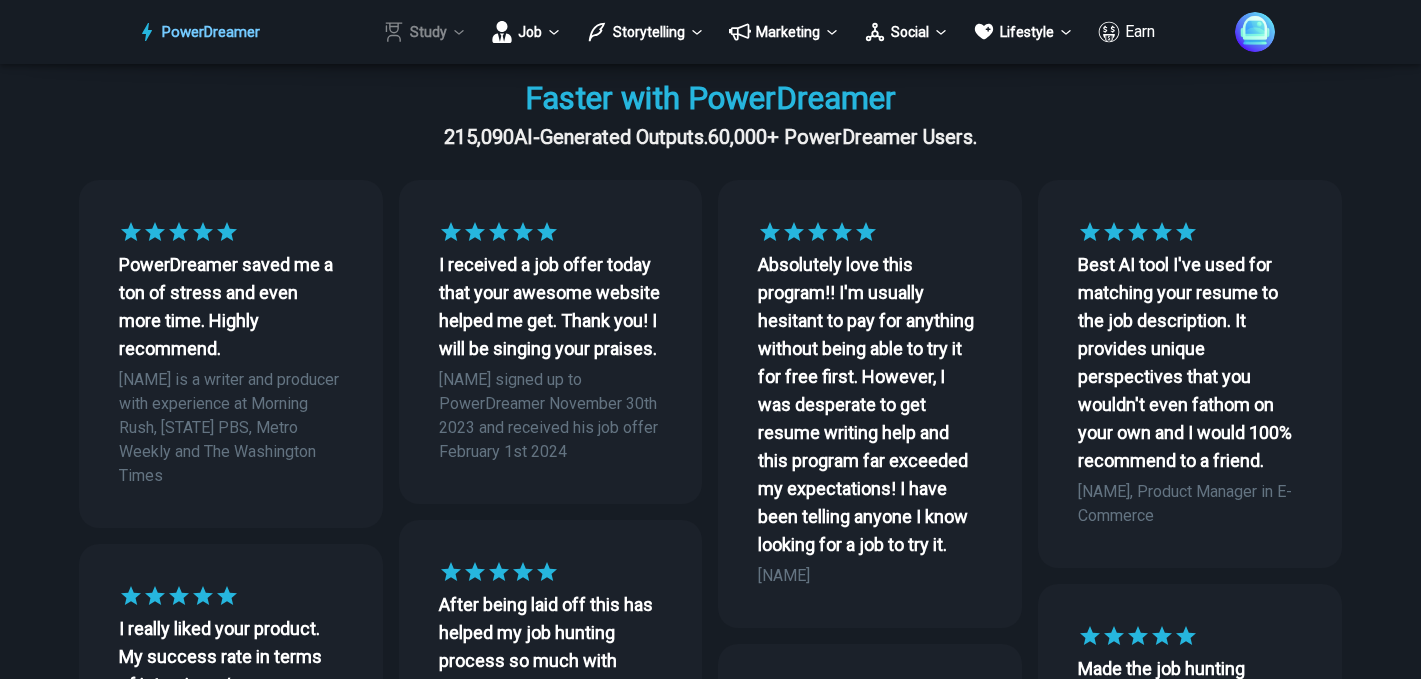 click on "Study" at bounding box center [425, 32] 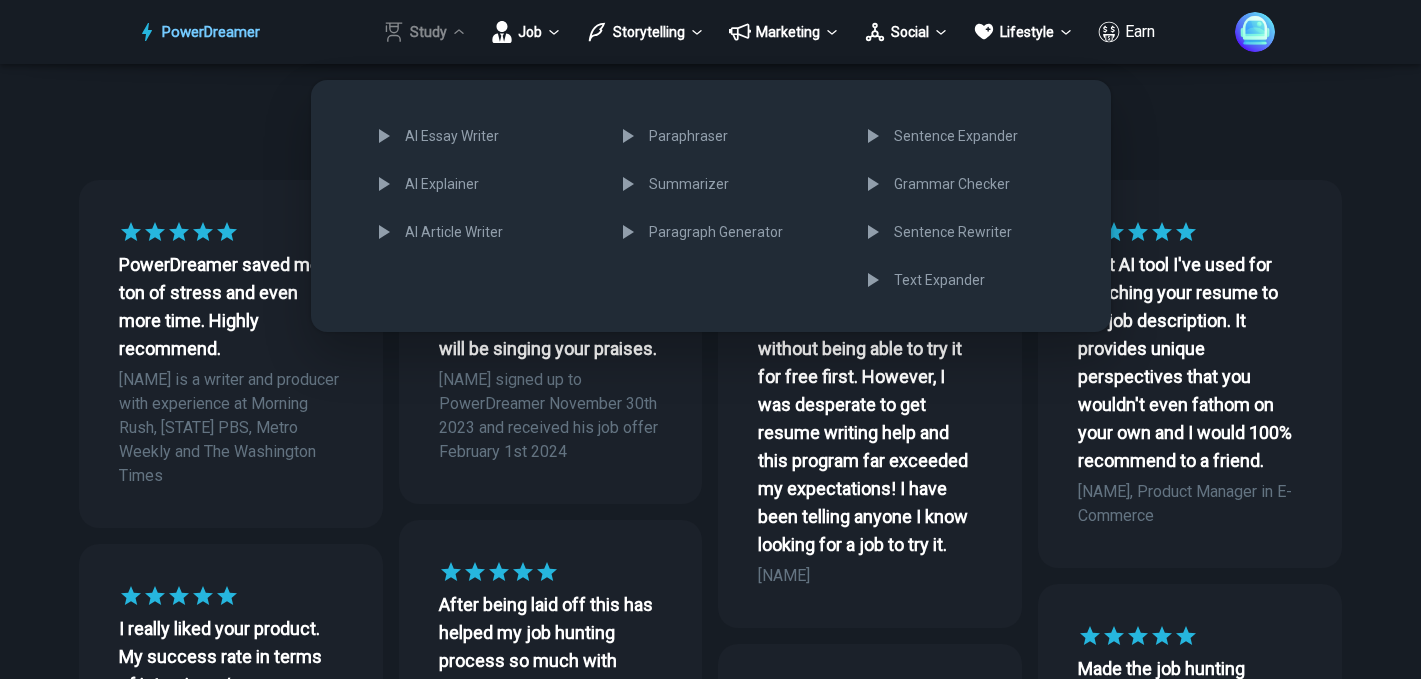 click at bounding box center (710, 339) 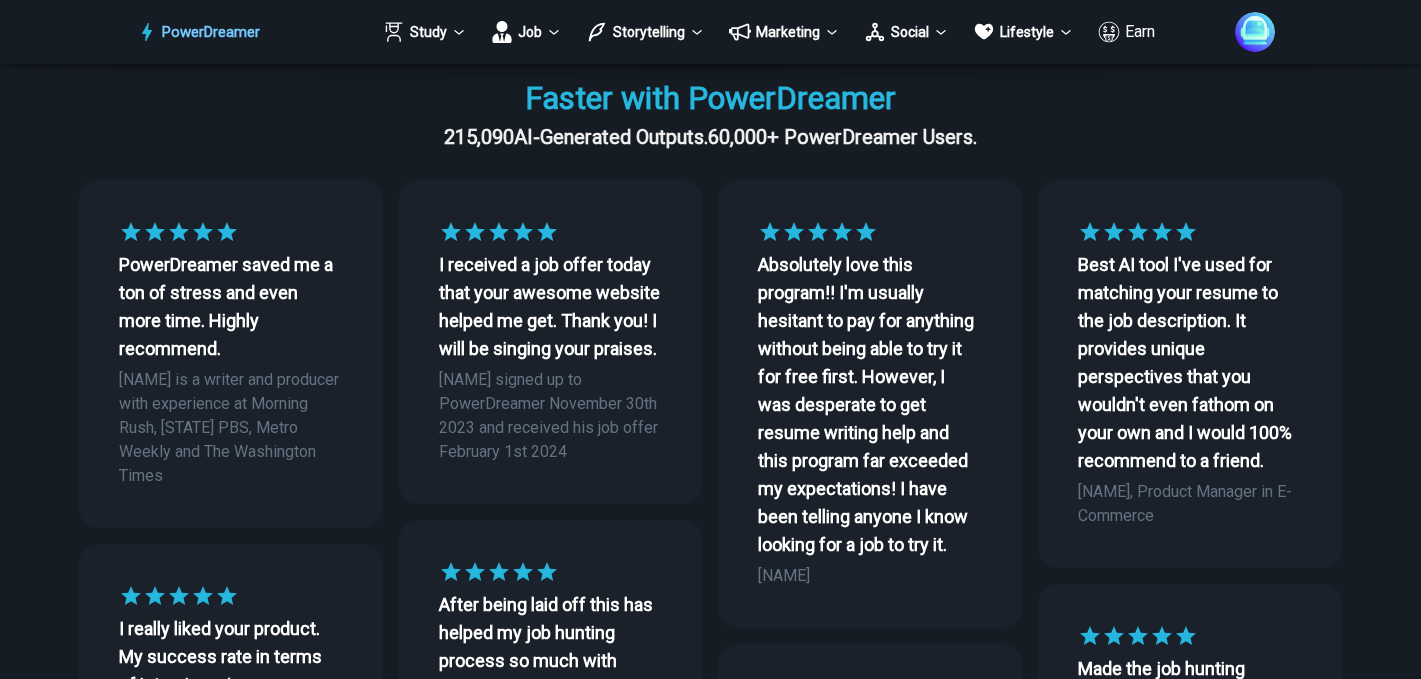 click on "Job" at bounding box center (526, 32) 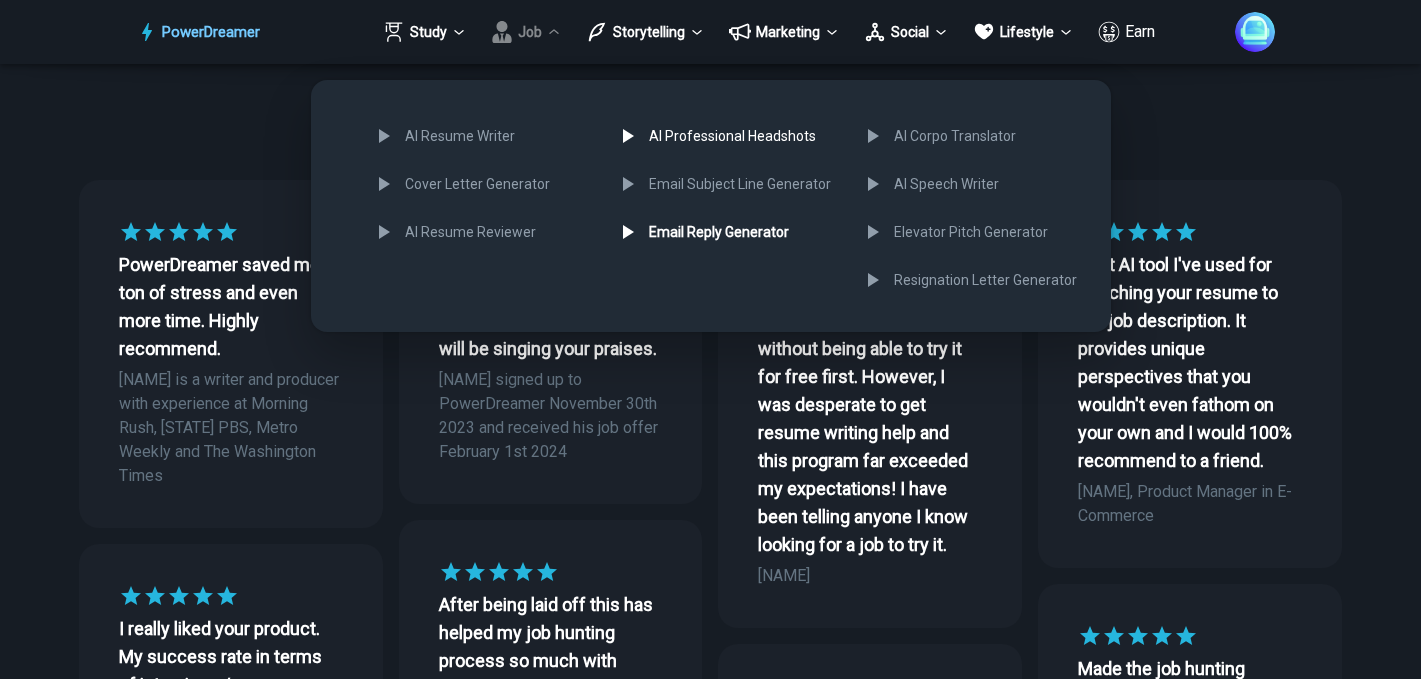 click on "AI Professional Headshots" at bounding box center [725, 136] 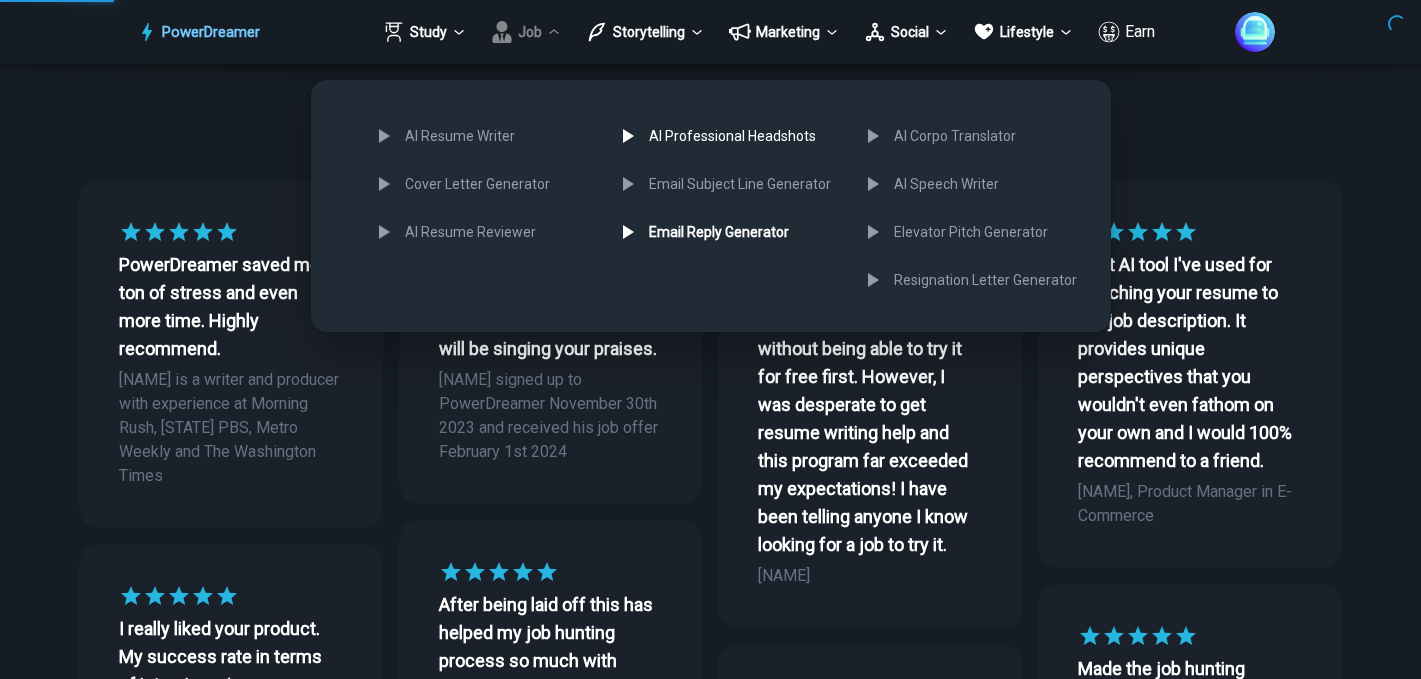scroll, scrollTop: 0, scrollLeft: 0, axis: both 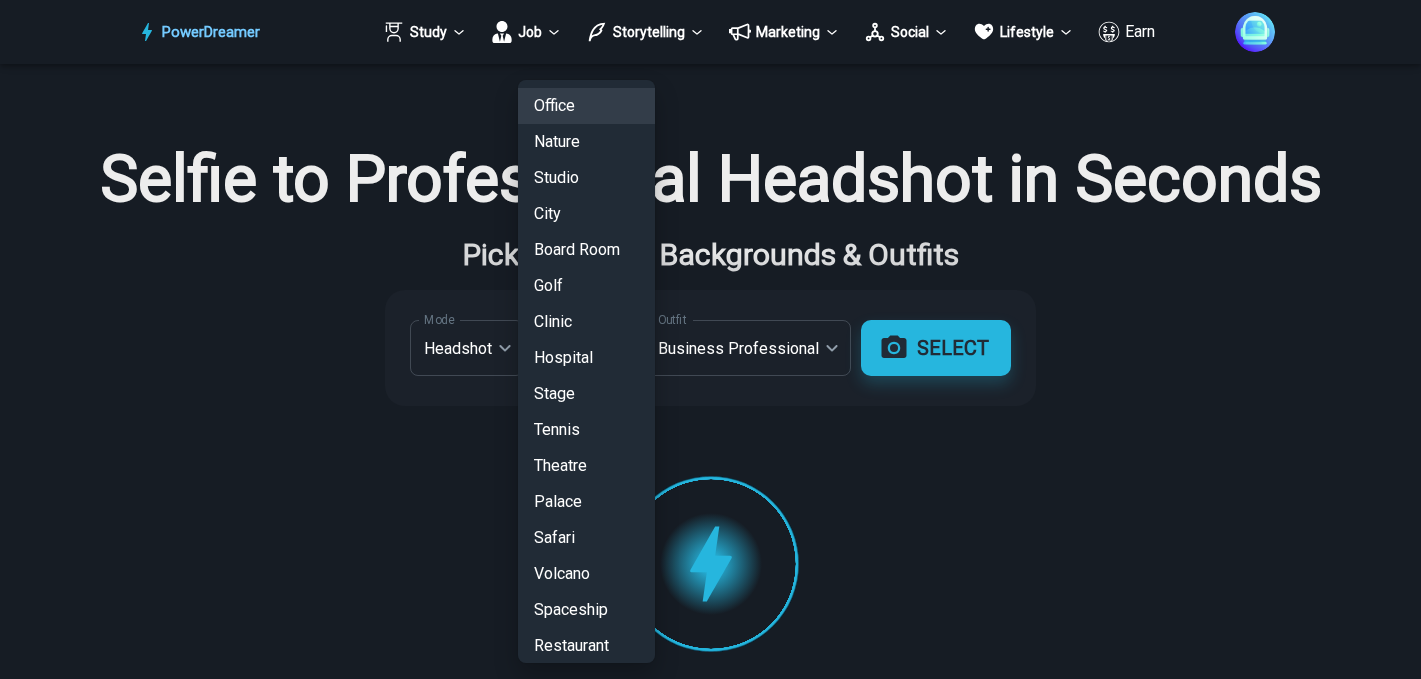 click on "**********" at bounding box center [710, 927] 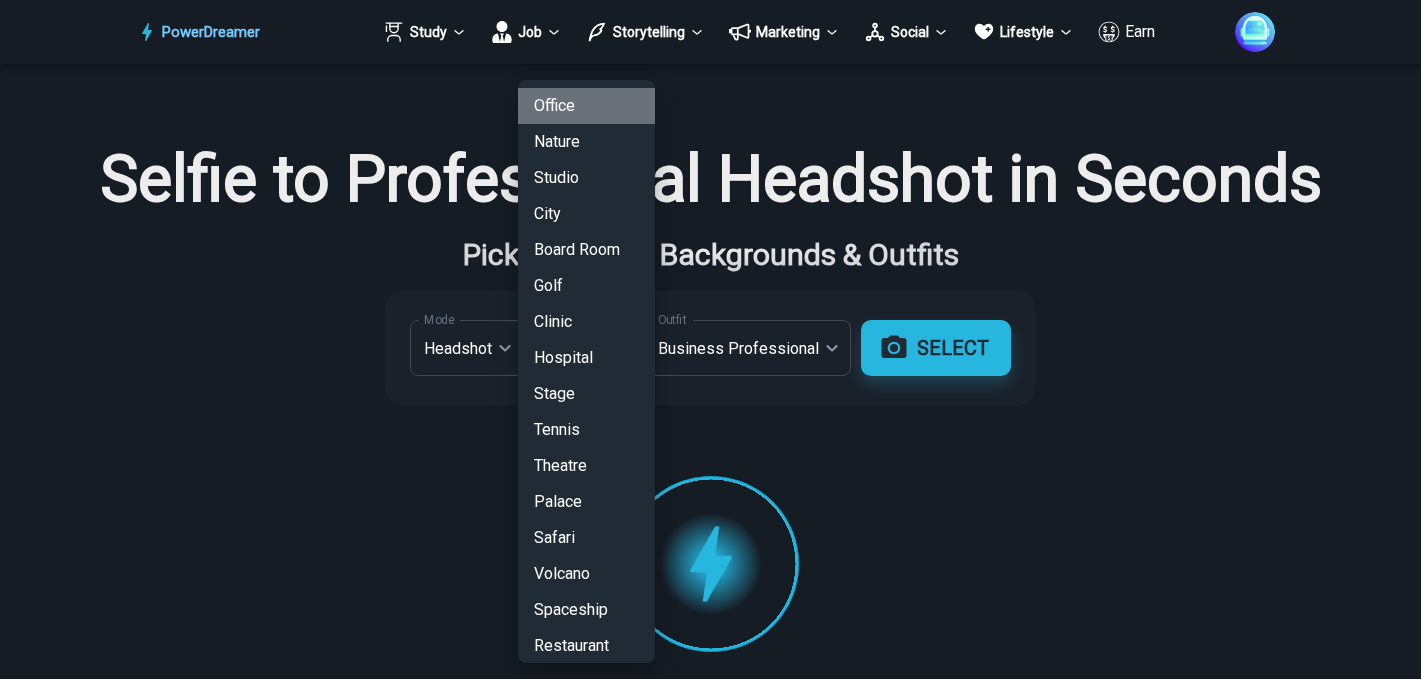 click on "Office" at bounding box center [586, 106] 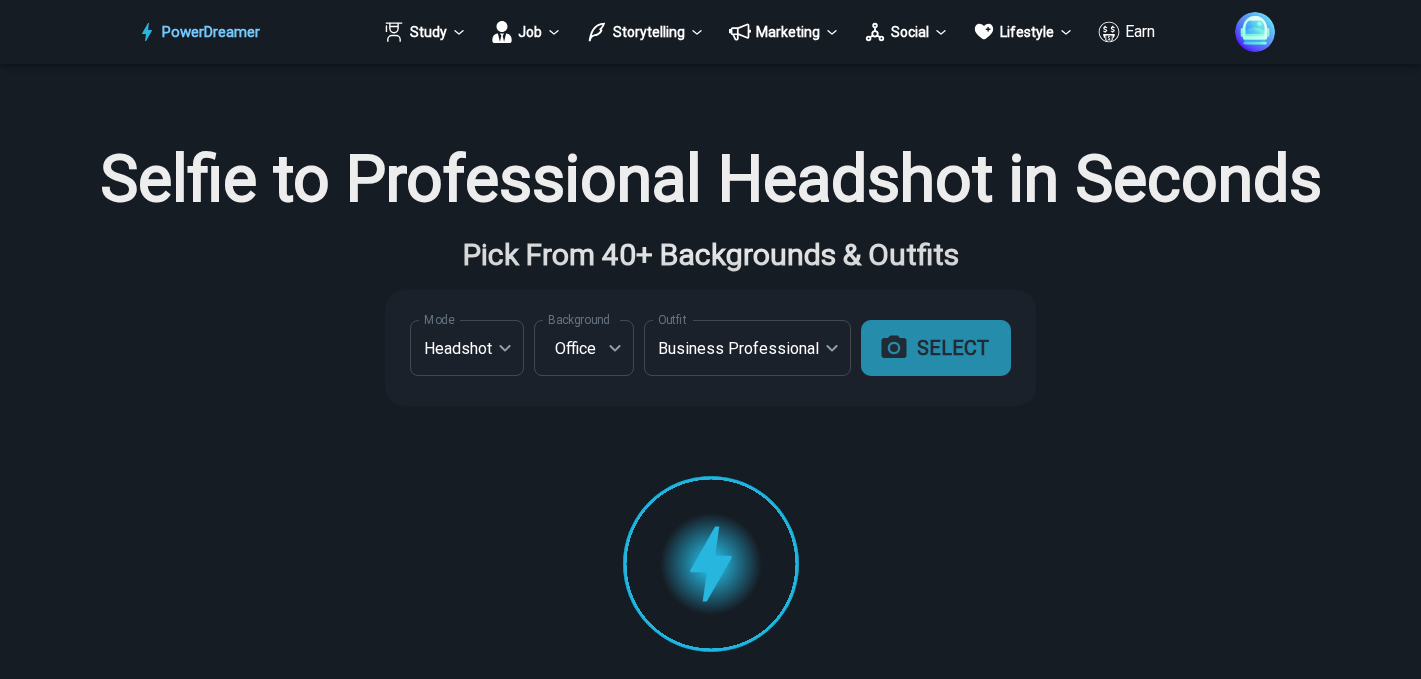 click on "SELECT" at bounding box center [936, 348] 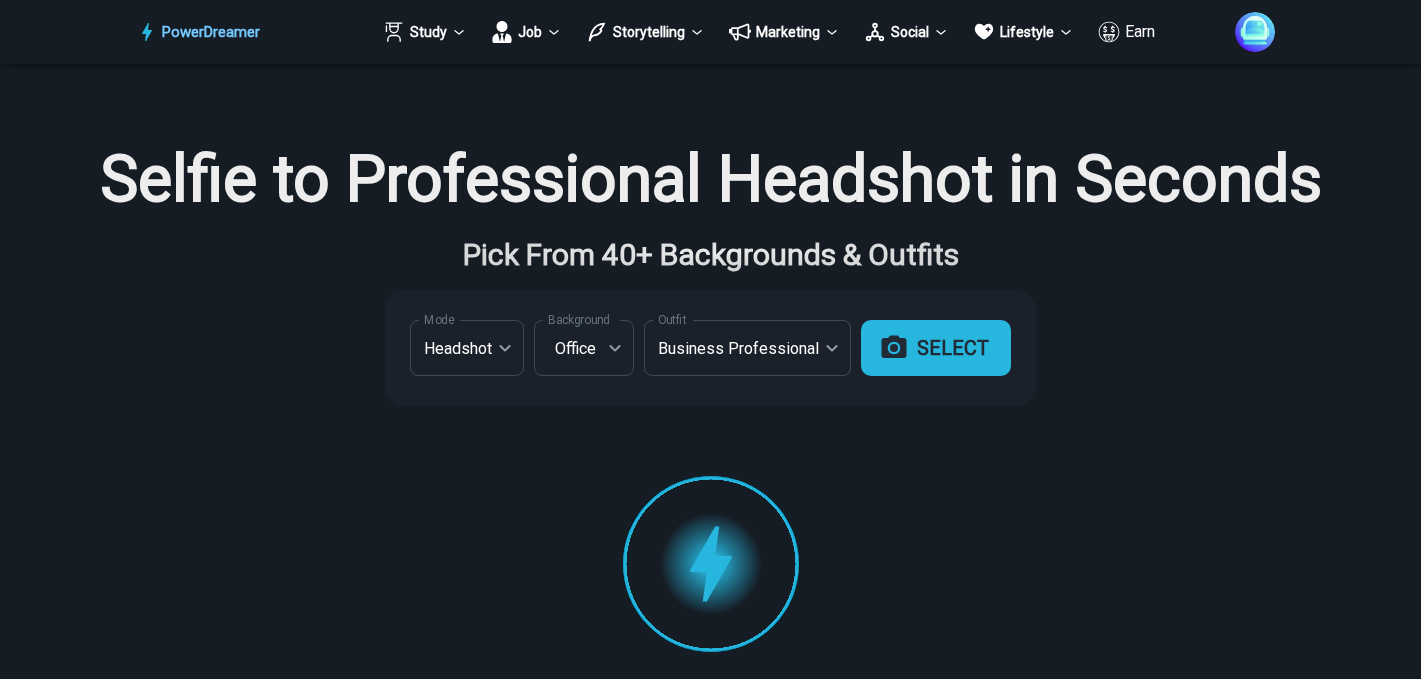 type on "**********" 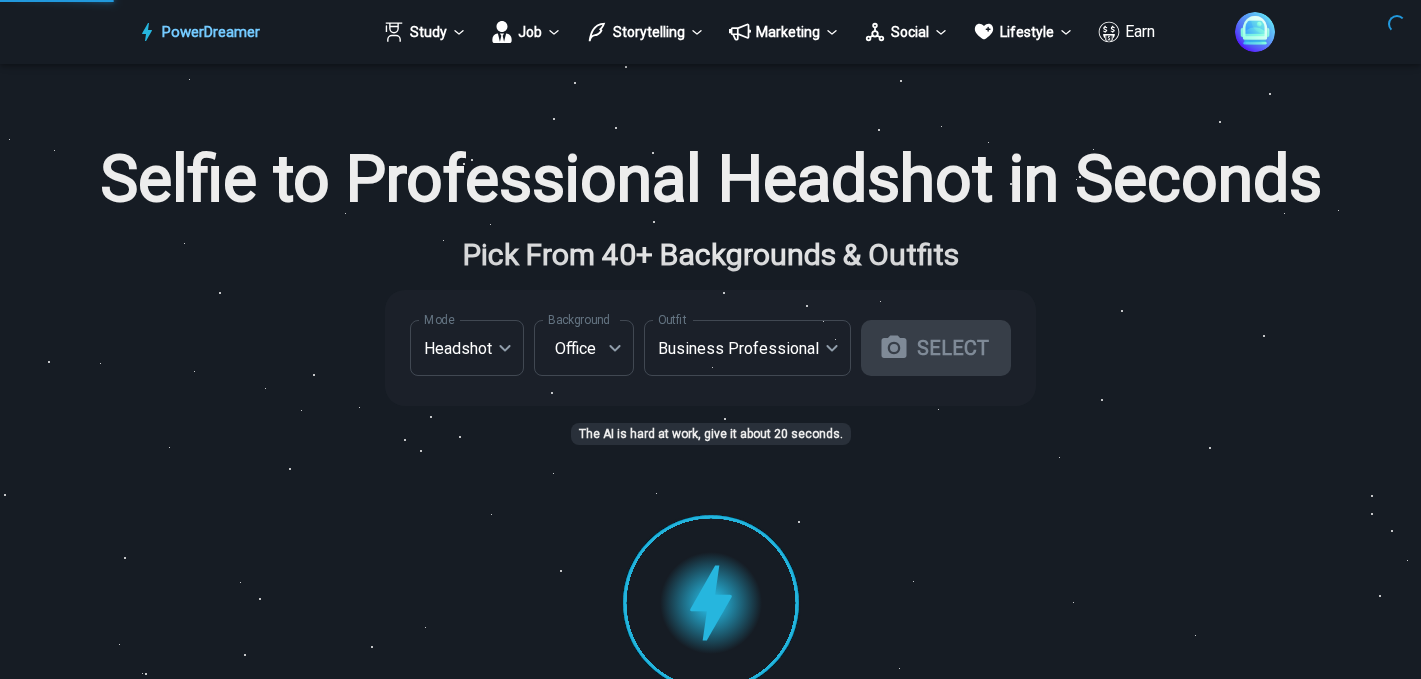 type 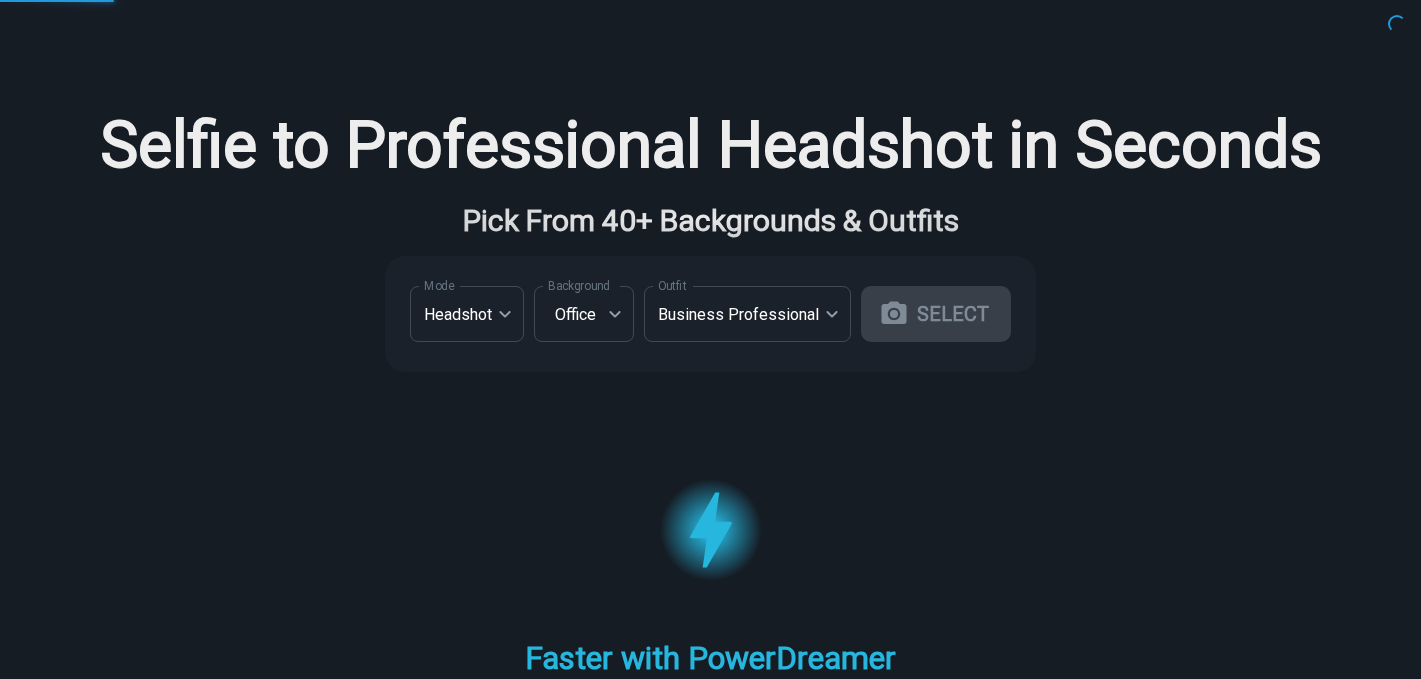 scroll, scrollTop: 0, scrollLeft: 0, axis: both 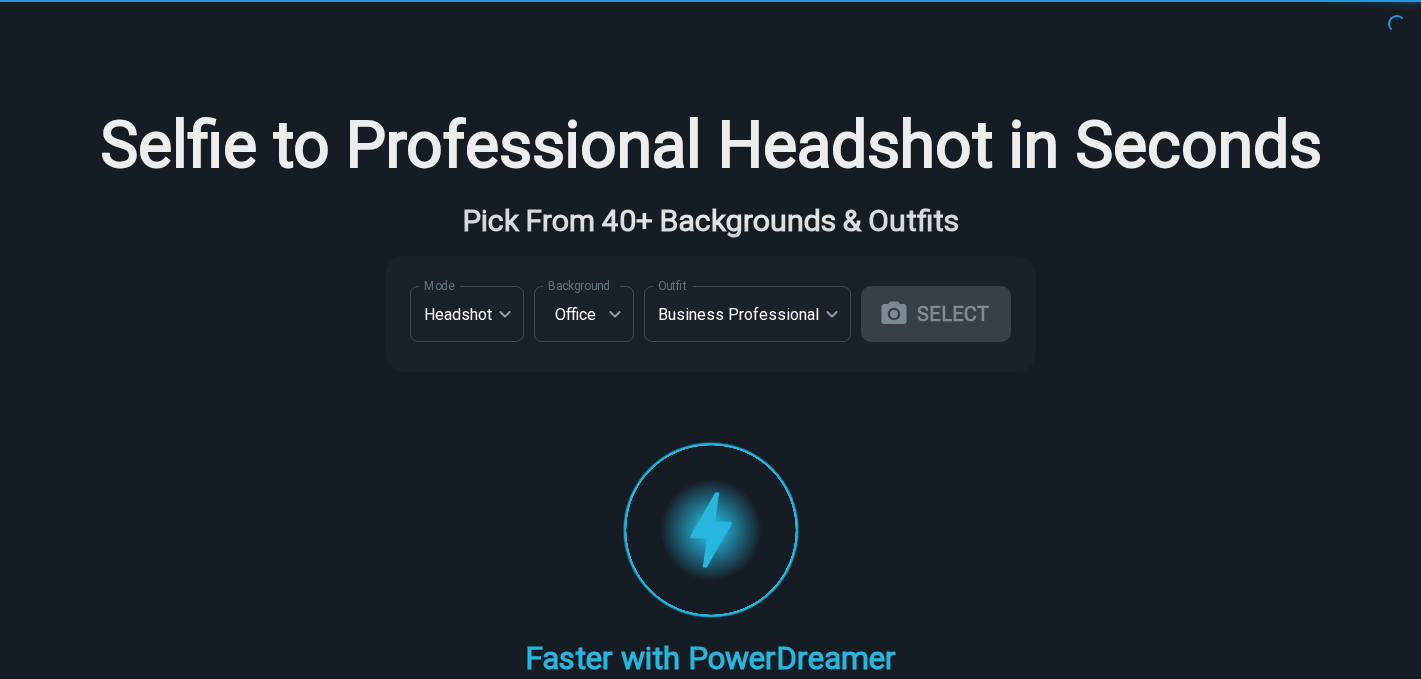 click on "**********" at bounding box center [710, 409] 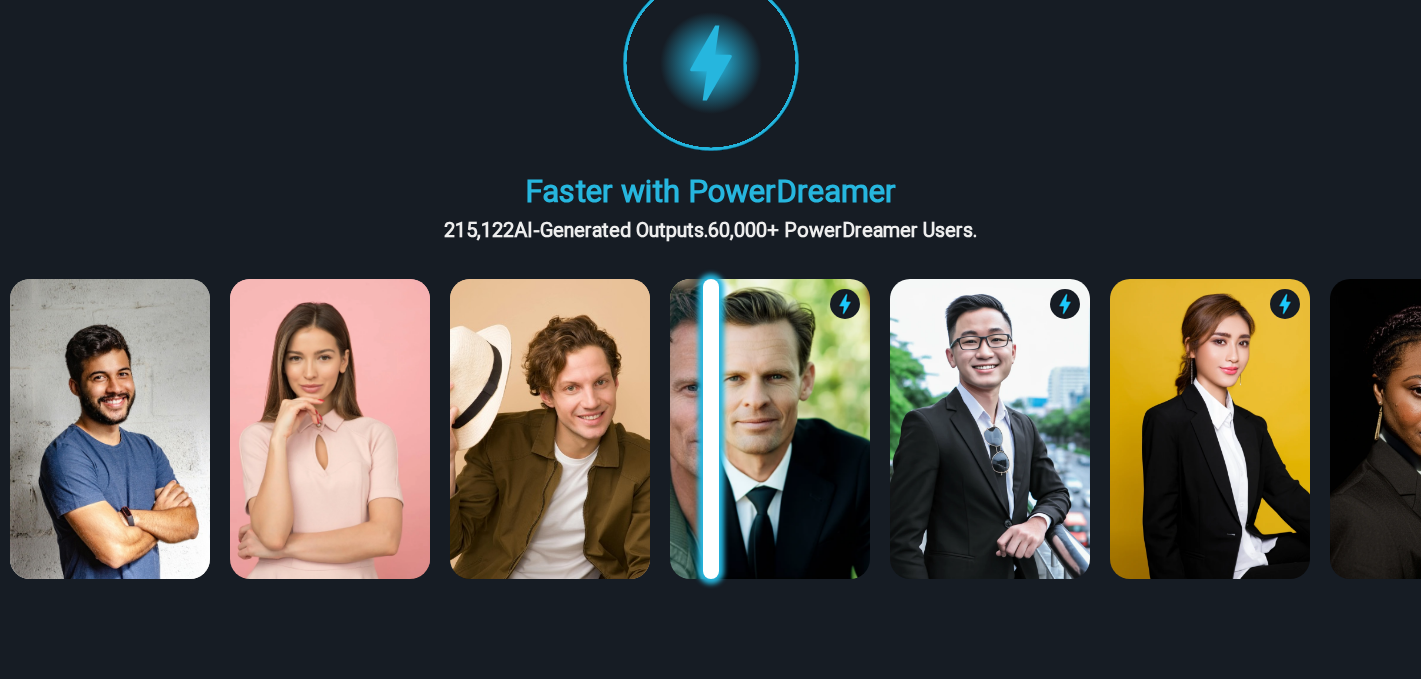 scroll, scrollTop: 469, scrollLeft: 0, axis: vertical 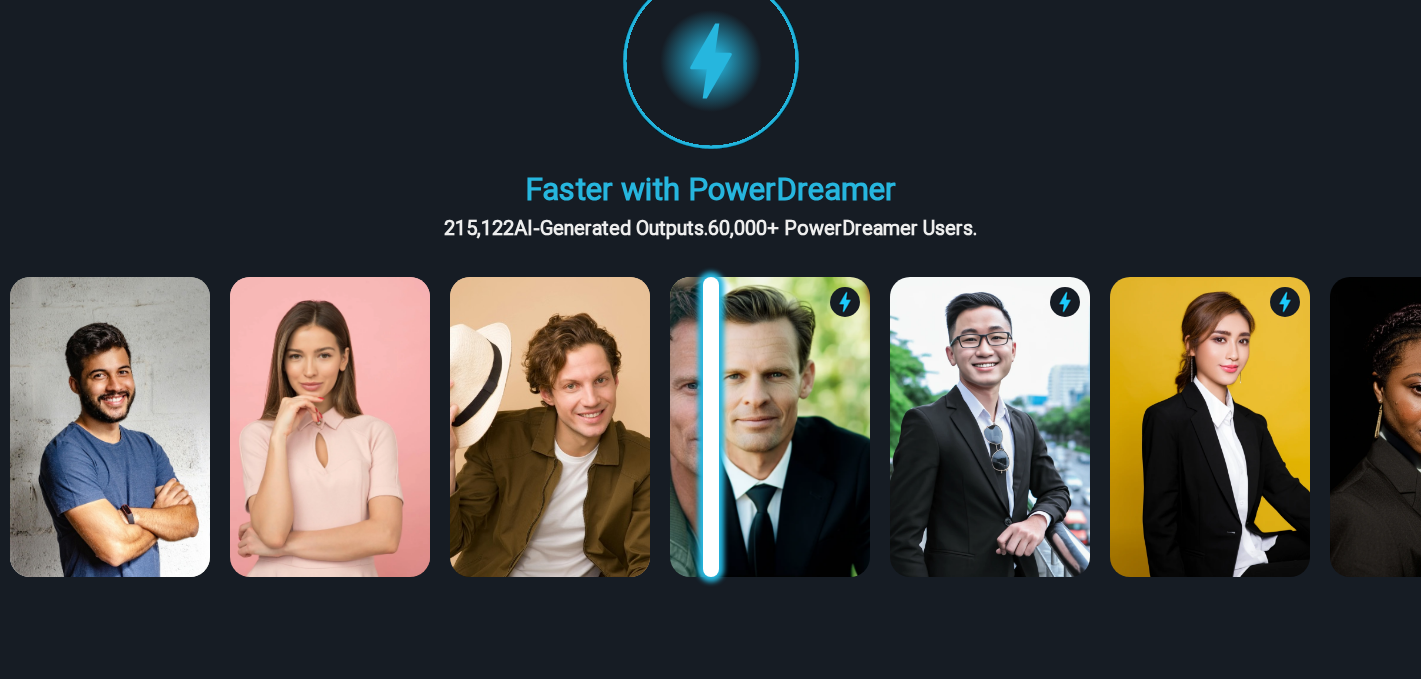 click on "Faster with PowerDreamer" at bounding box center [710, 189] 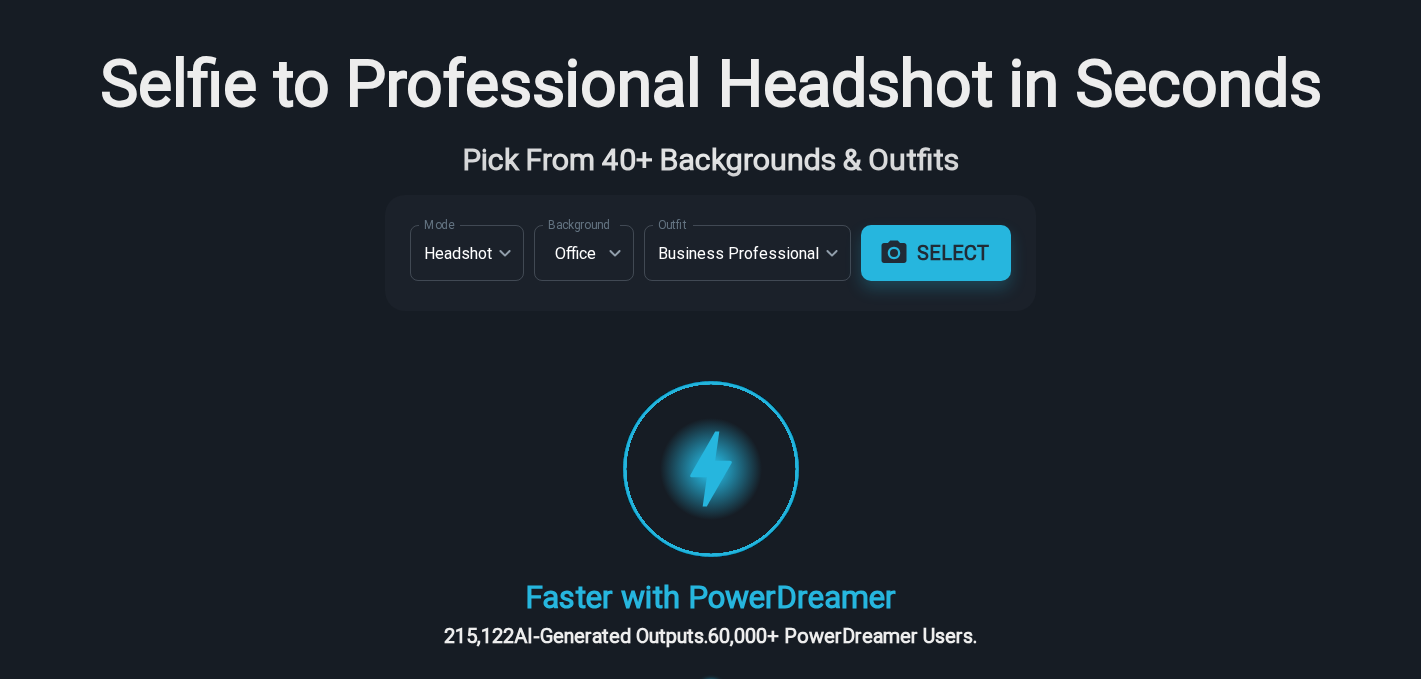 scroll, scrollTop: 29, scrollLeft: 0, axis: vertical 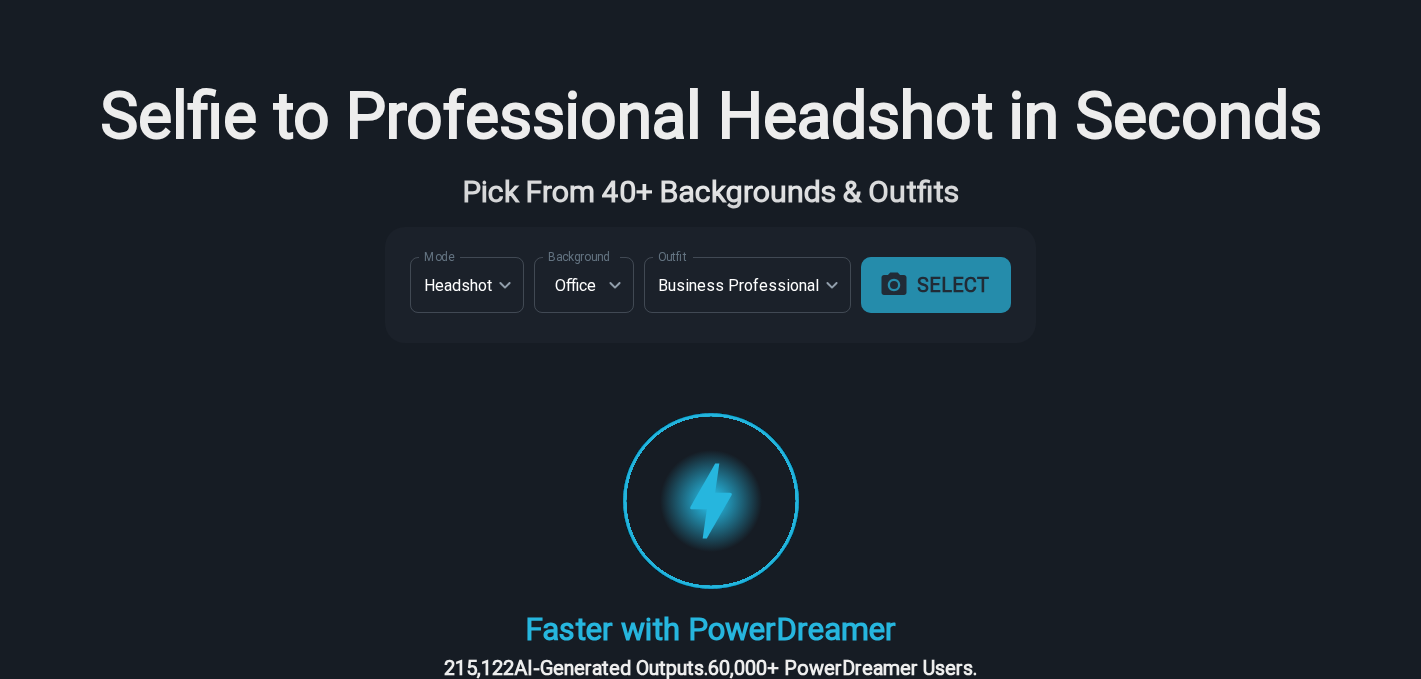 click on "SELECT" at bounding box center [936, 285] 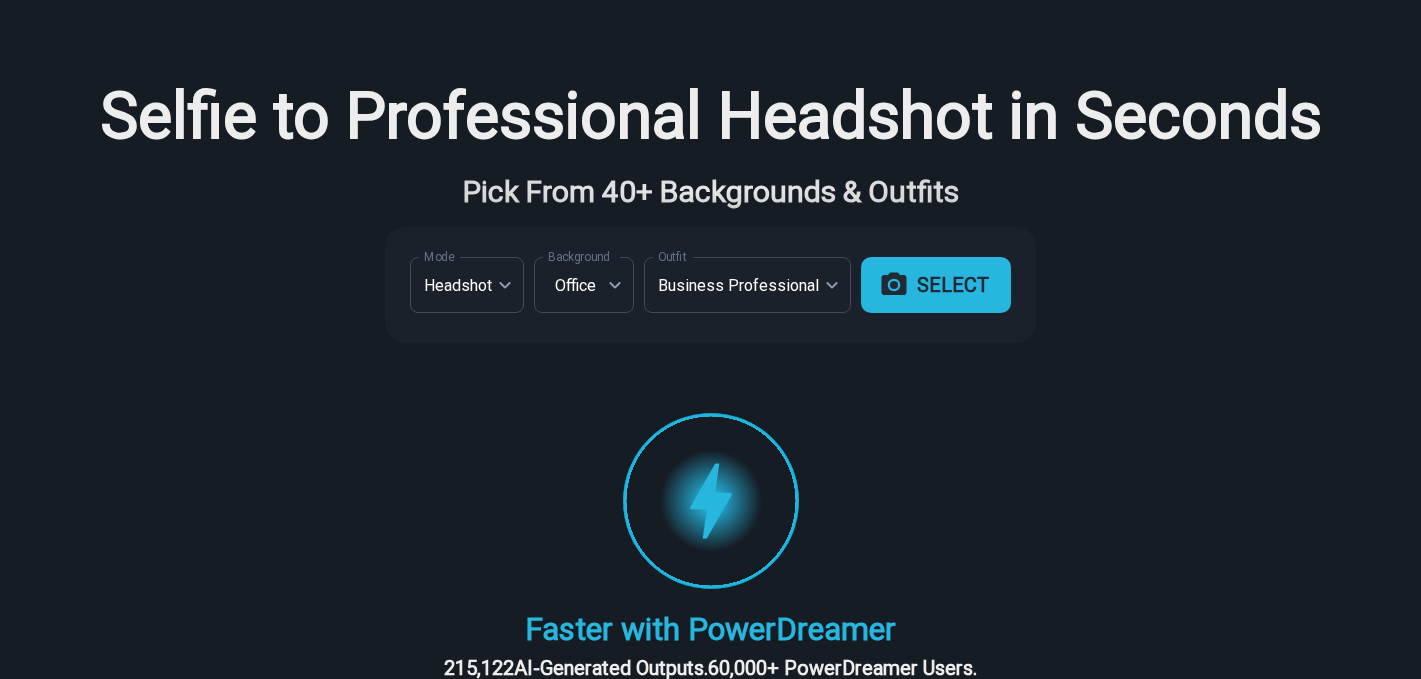 type on "**********" 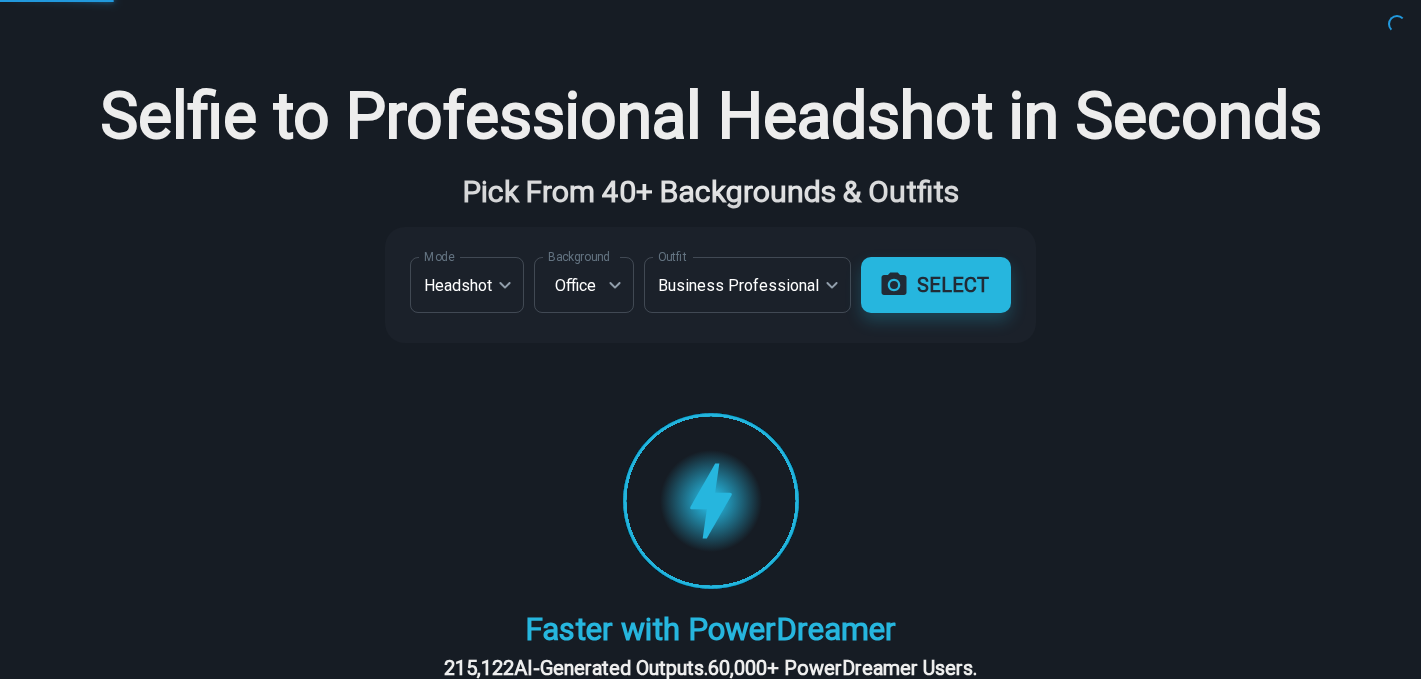 scroll, scrollTop: 0, scrollLeft: 0, axis: both 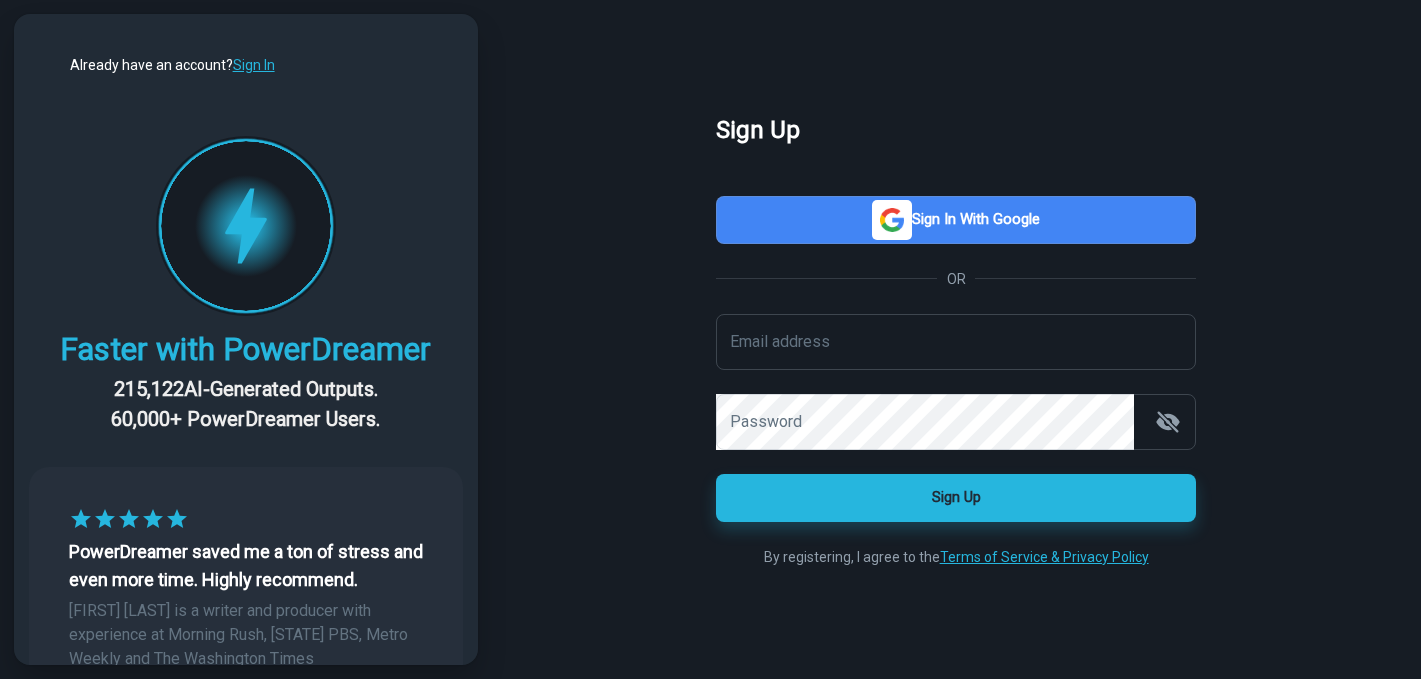 click on "Sign in with Google" at bounding box center (956, 220) 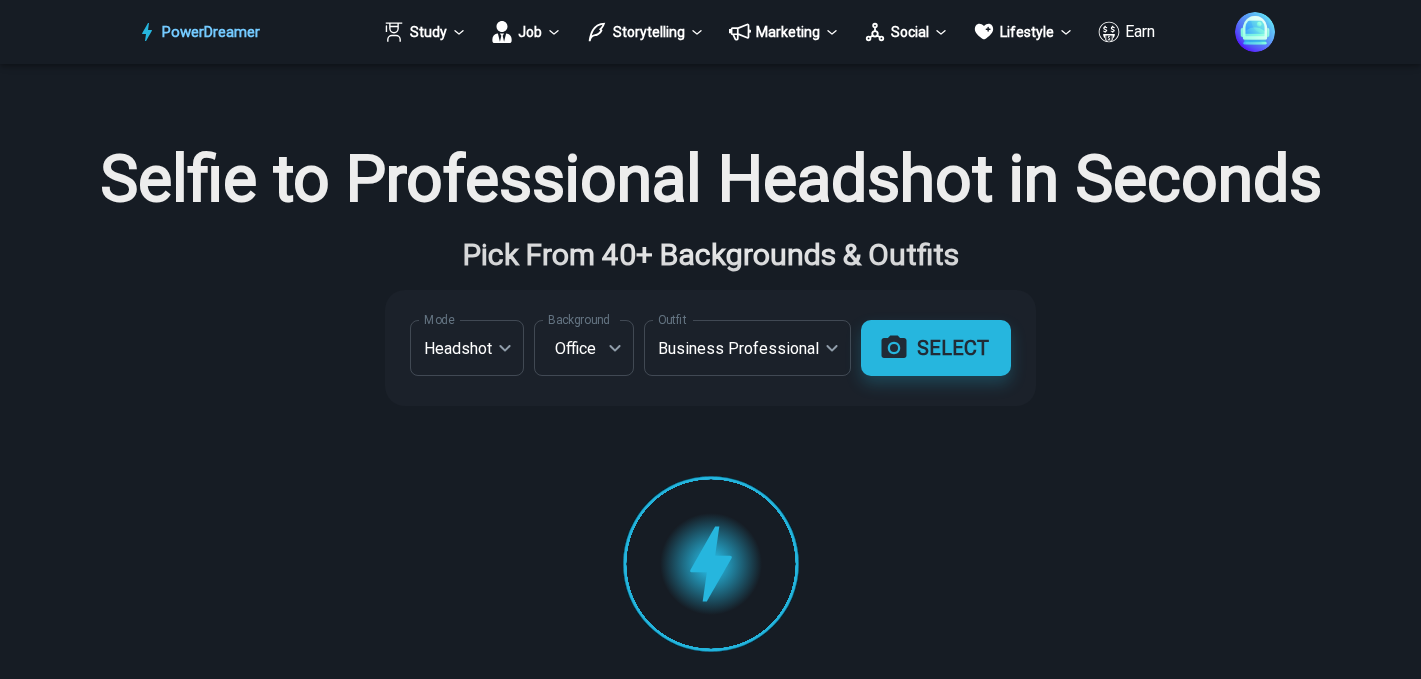 click on "**********" at bounding box center [710, 443] 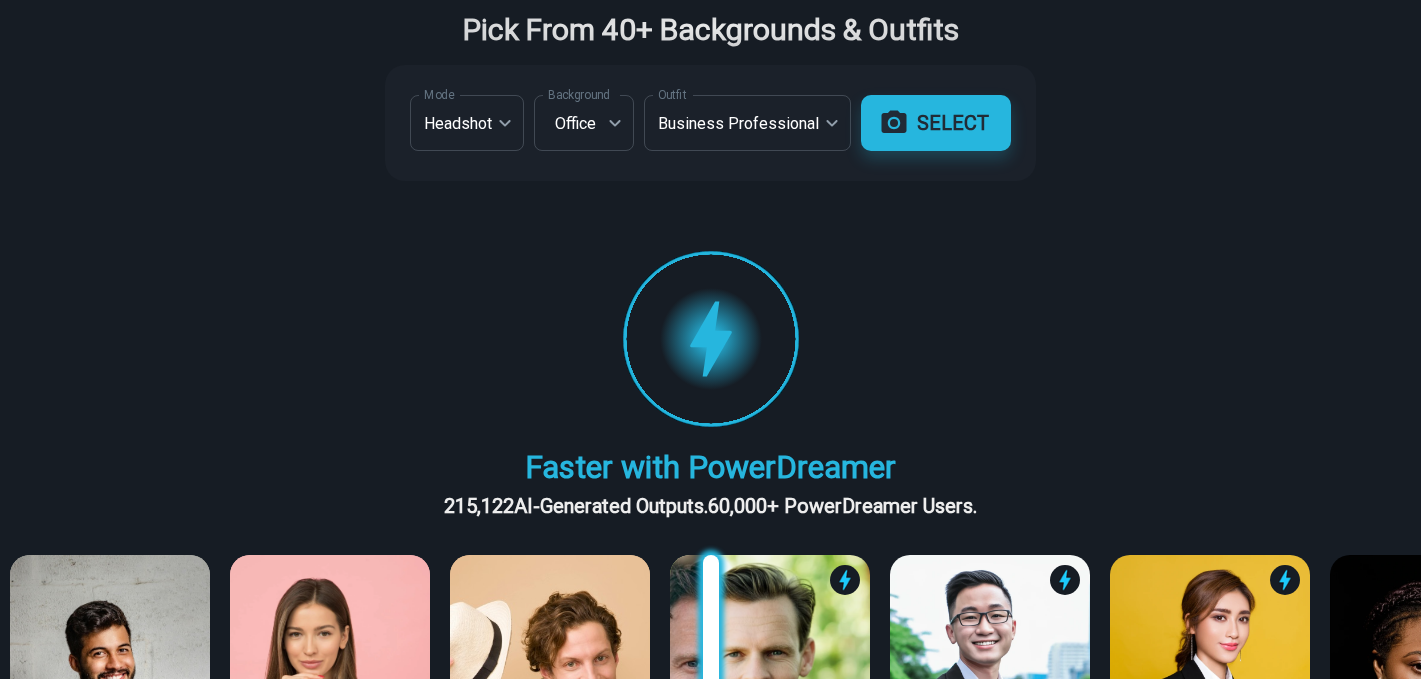 scroll, scrollTop: 240, scrollLeft: 0, axis: vertical 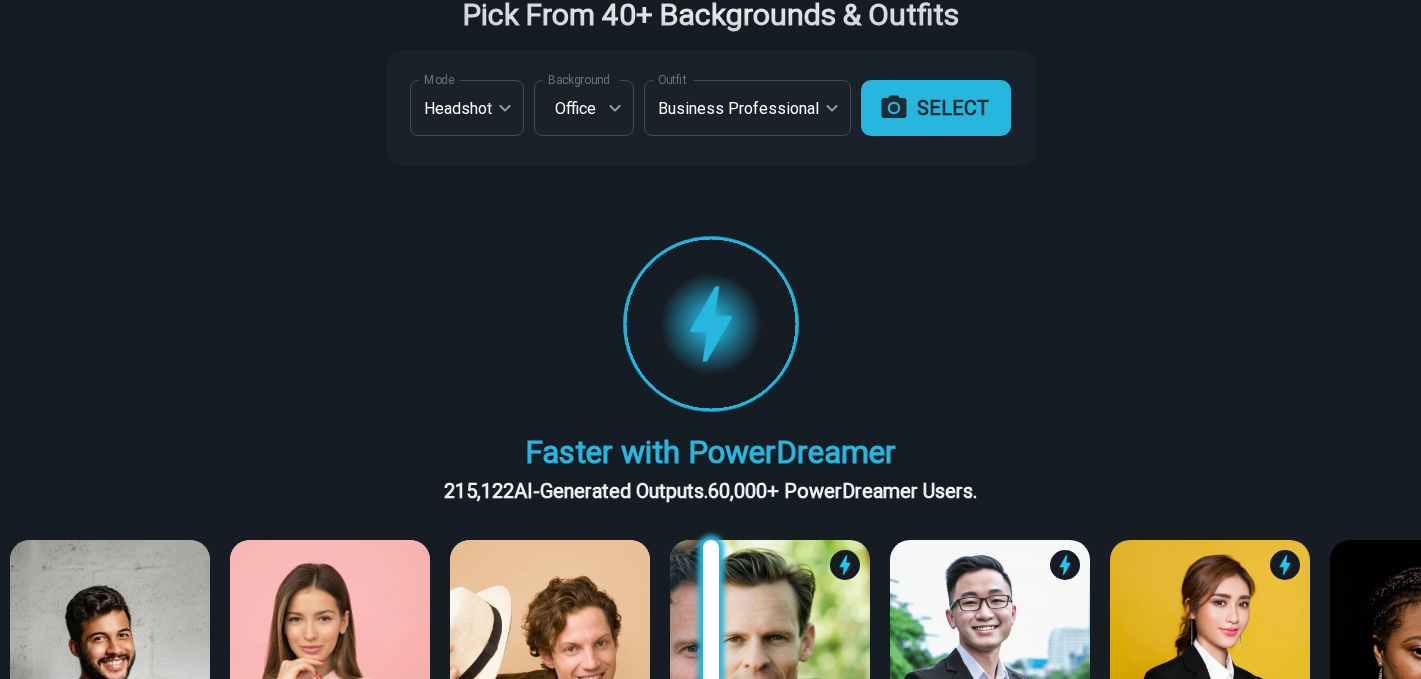 click on "SELECT" at bounding box center (936, 108) 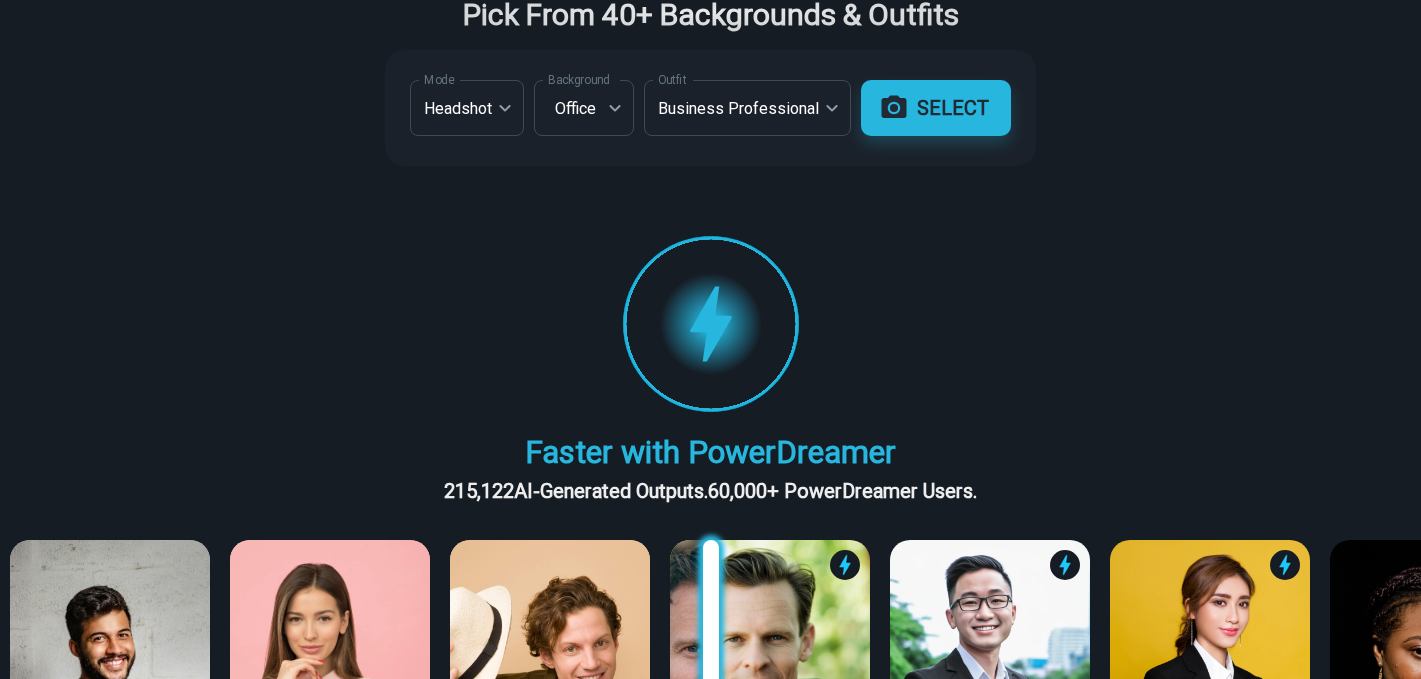 type on "**********" 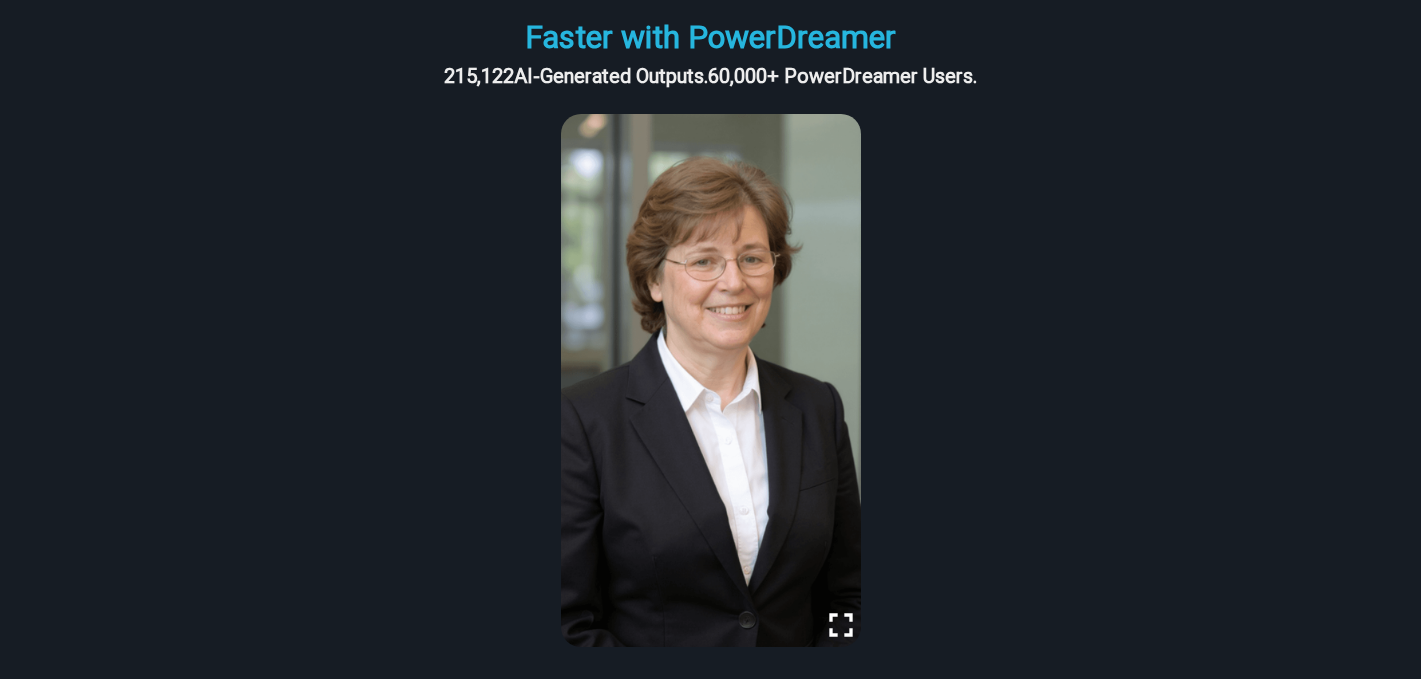 scroll, scrollTop: 663, scrollLeft: 0, axis: vertical 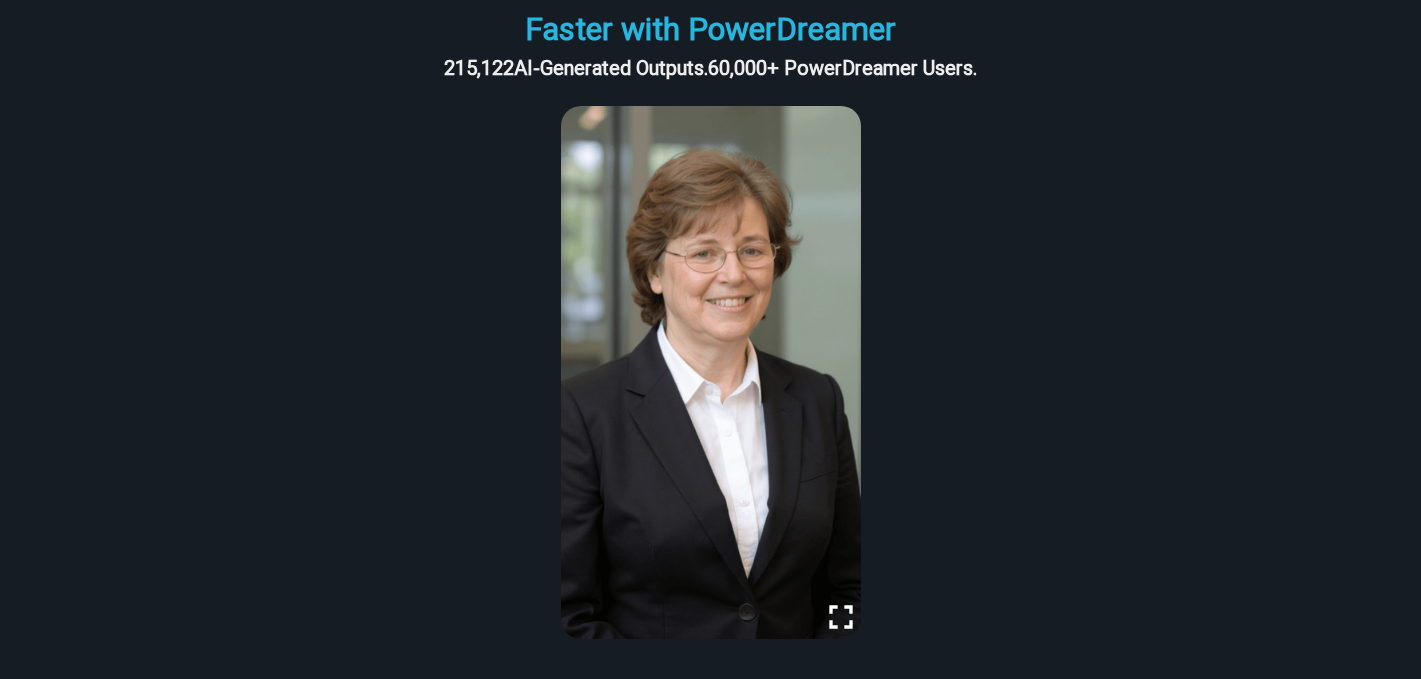 click at bounding box center (710, 375) 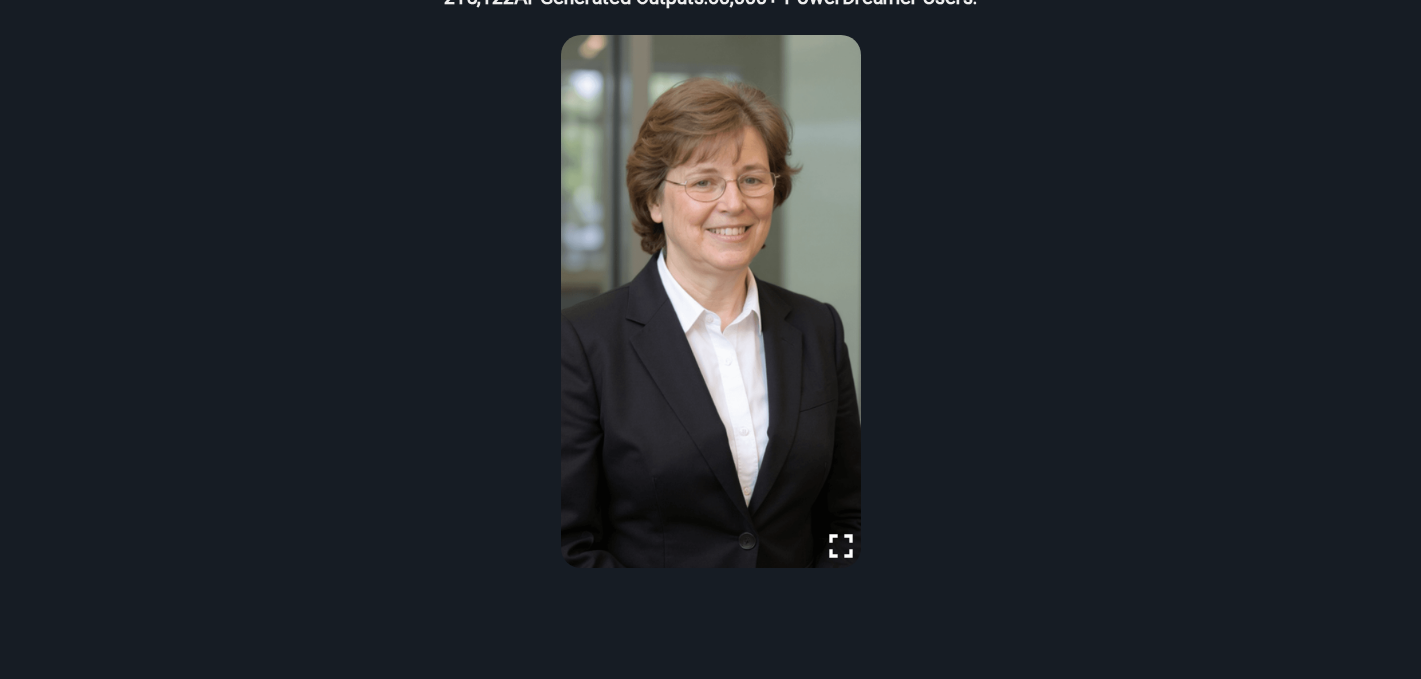scroll, scrollTop: 703, scrollLeft: 0, axis: vertical 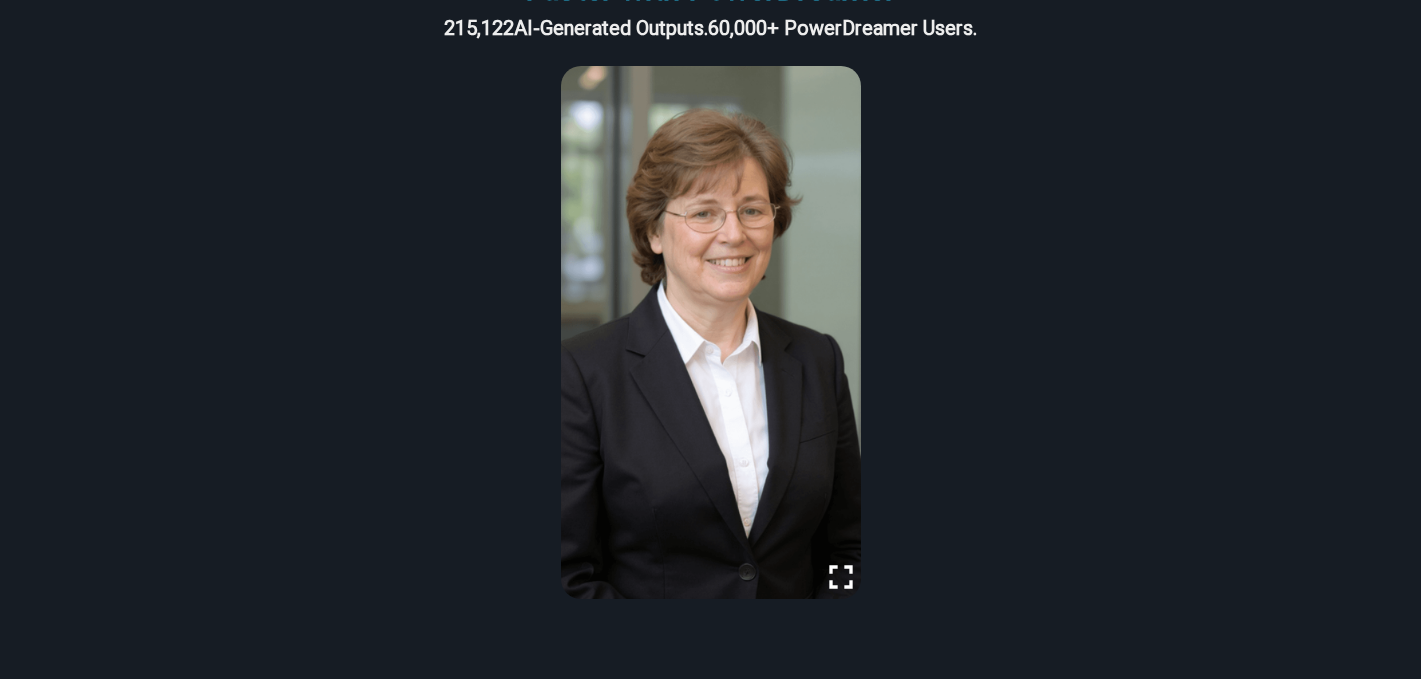 click at bounding box center [710, 335] 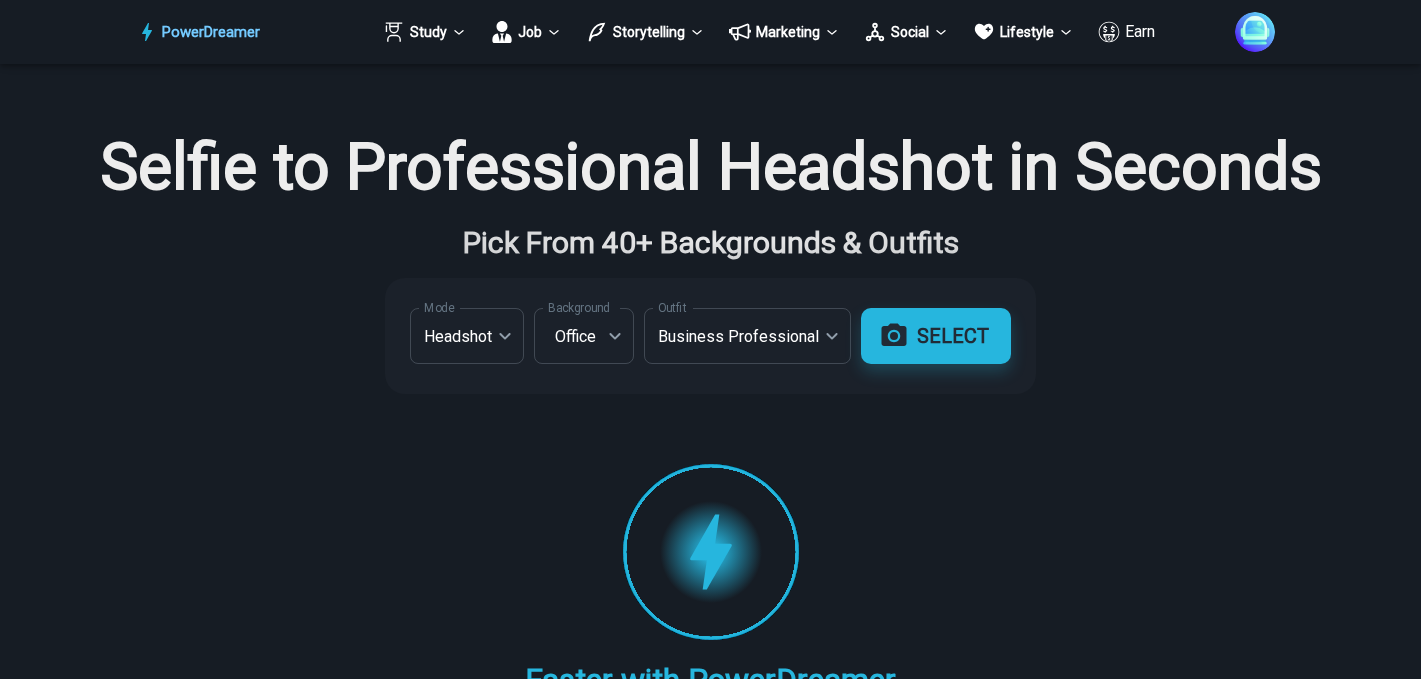 scroll, scrollTop: 0, scrollLeft: 0, axis: both 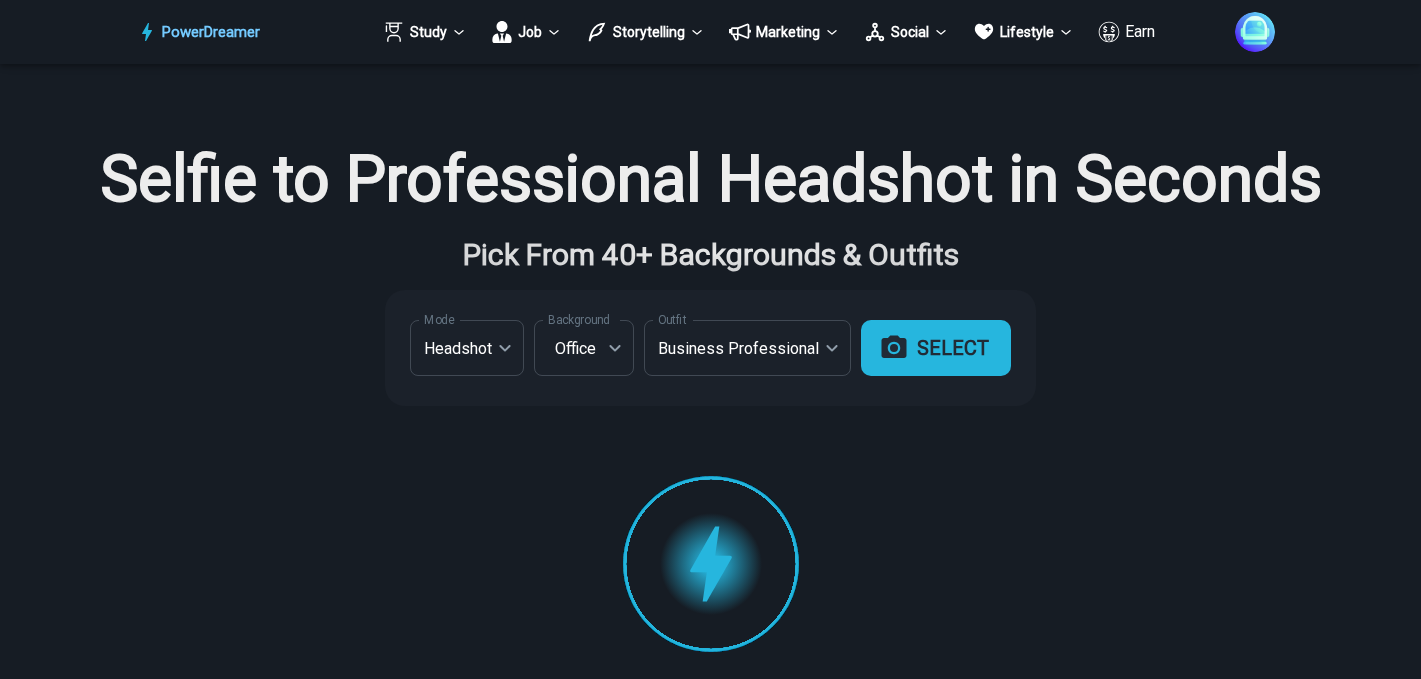 click on "SELECT" at bounding box center [936, 348] 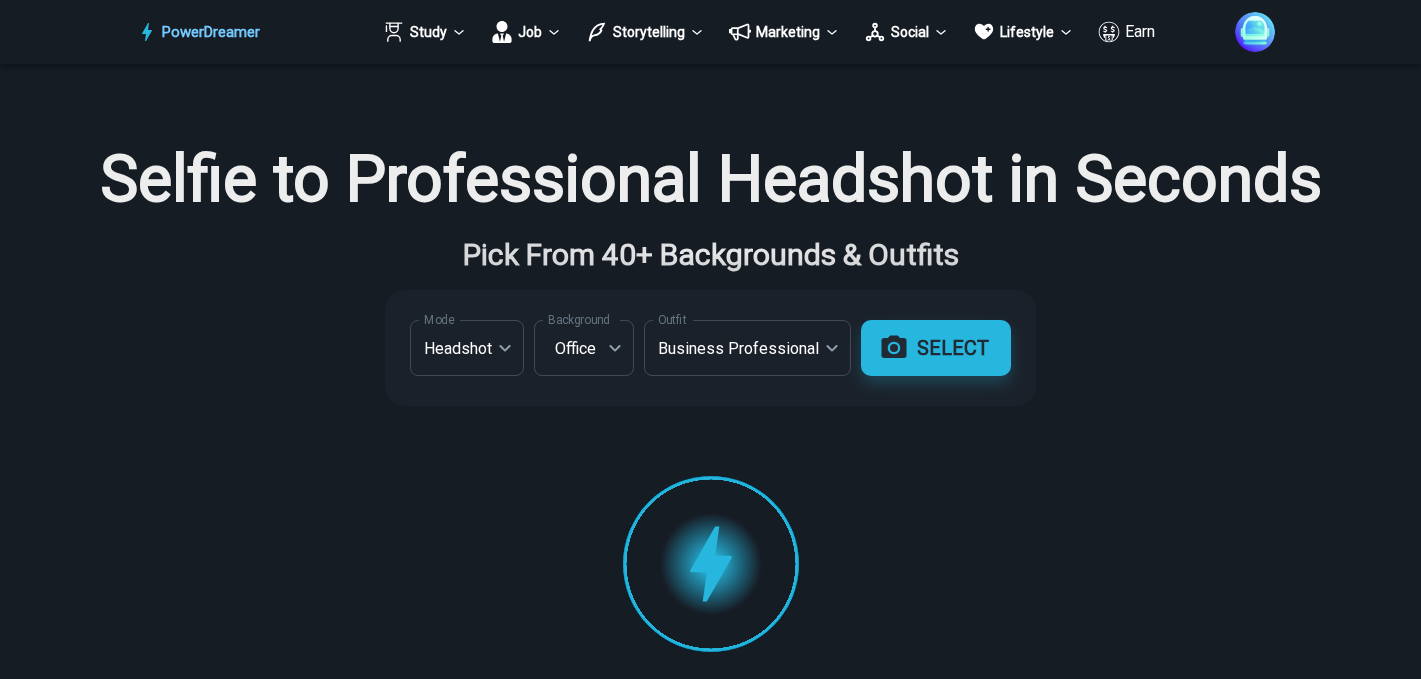 click on "**********" at bounding box center [710, 728] 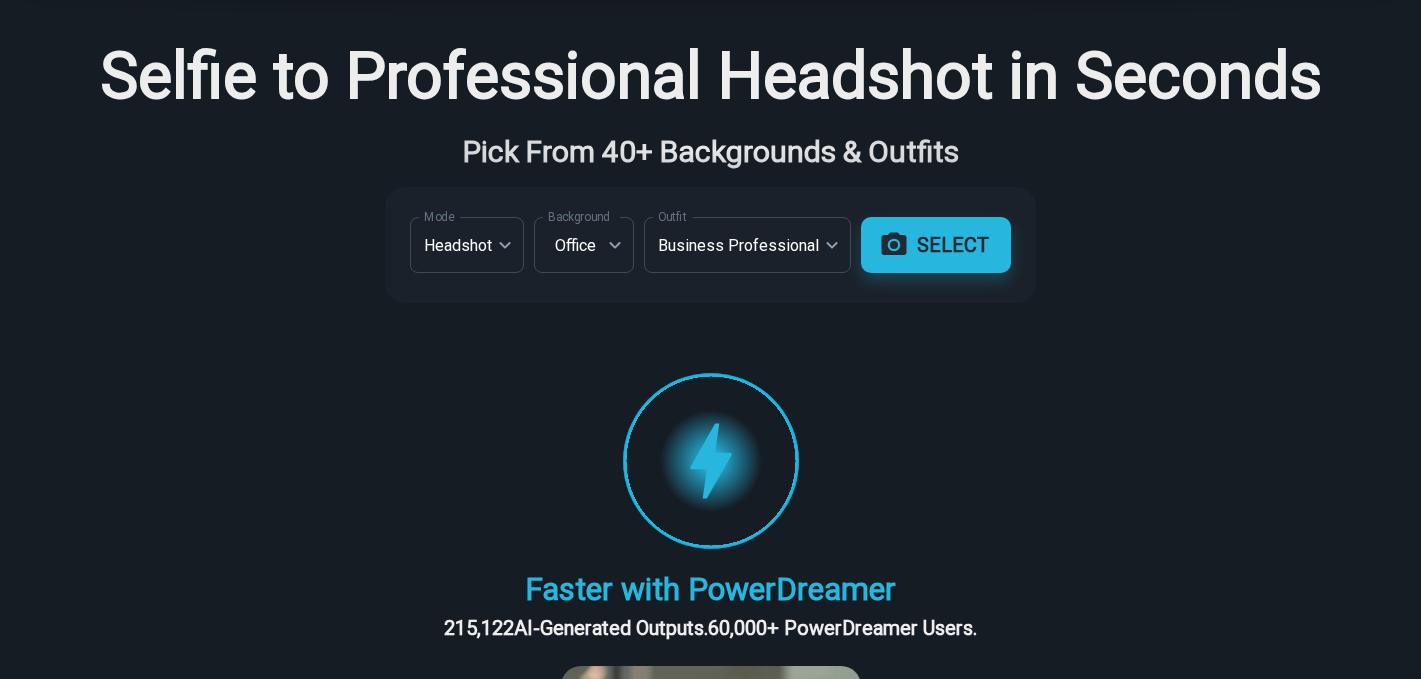 scroll, scrollTop: 80, scrollLeft: 0, axis: vertical 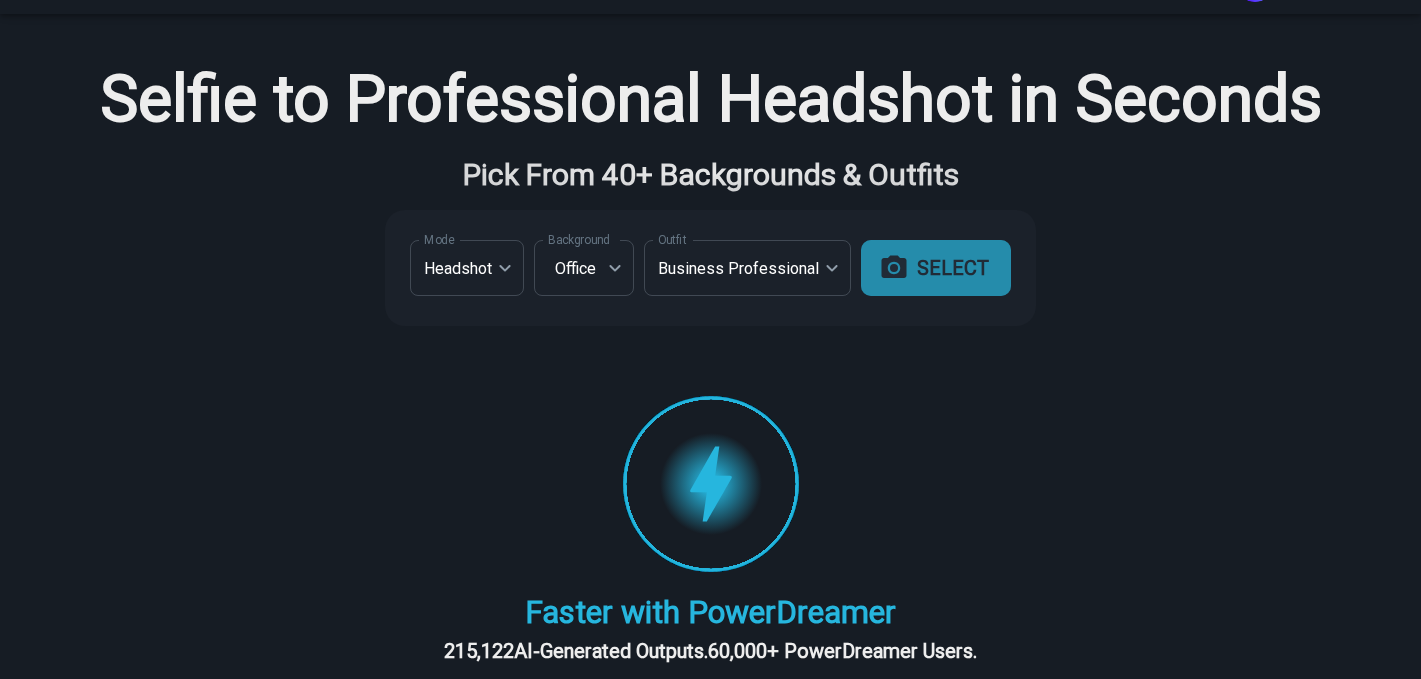 click on "SELECT" at bounding box center [936, 268] 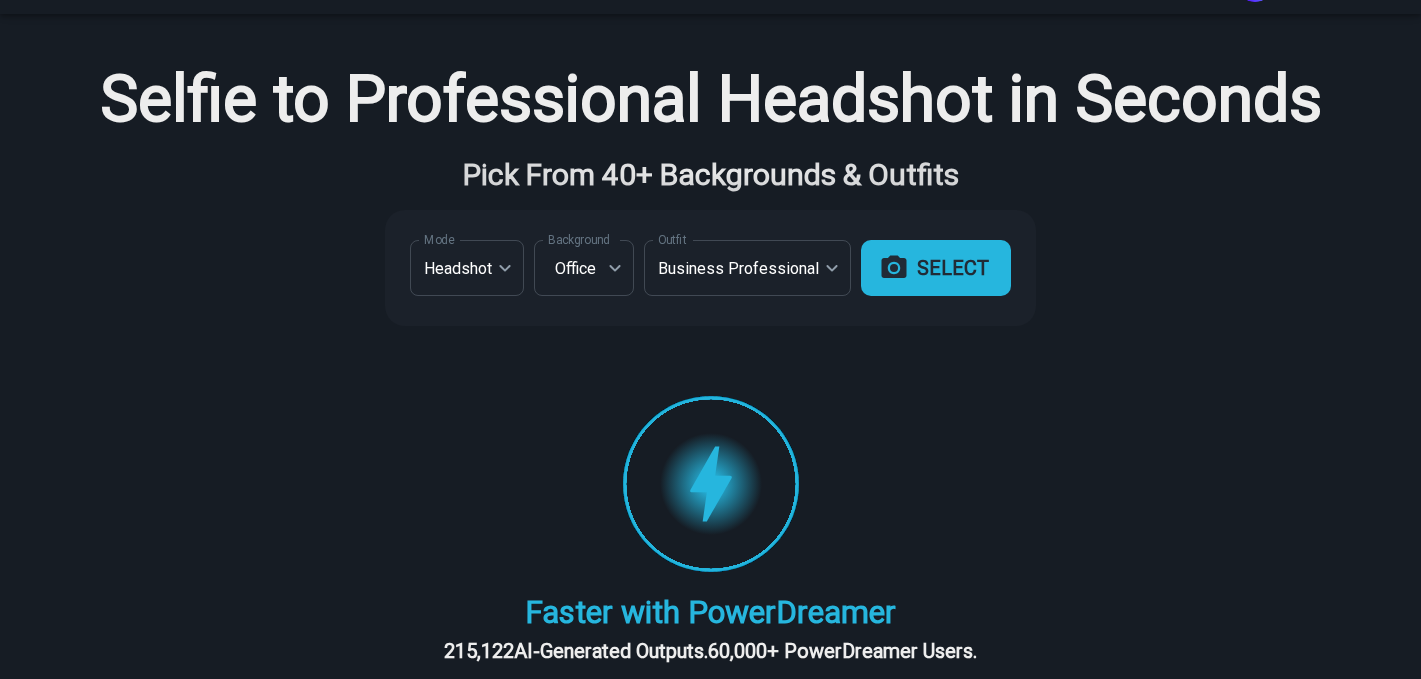 click on "SELECT" at bounding box center (936, 268) 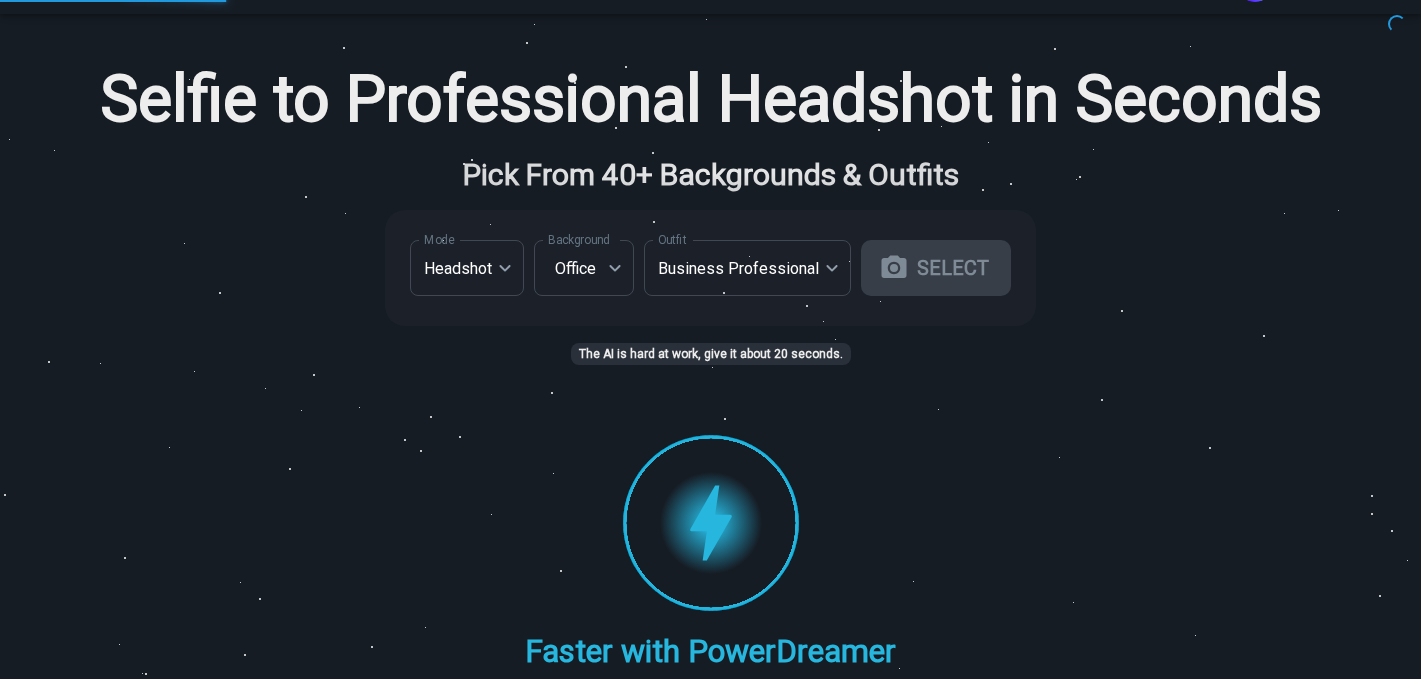 type 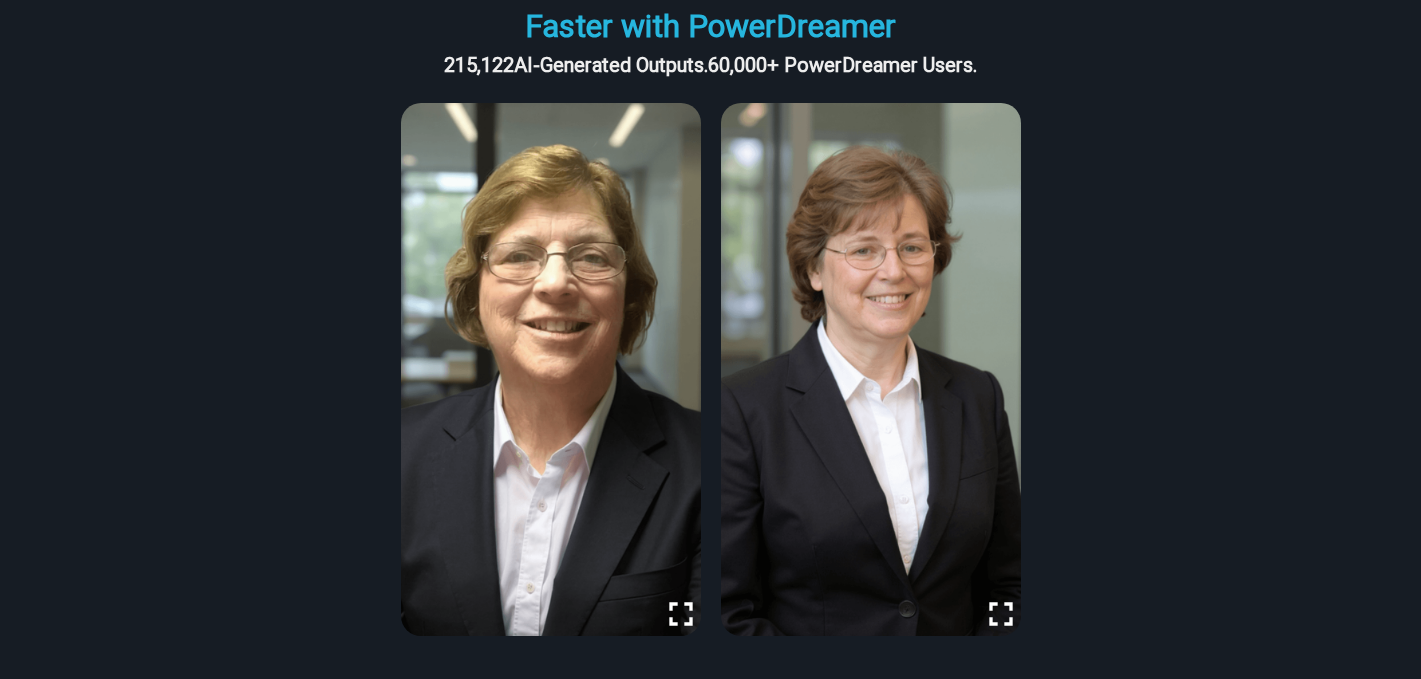 scroll, scrollTop: 663, scrollLeft: 0, axis: vertical 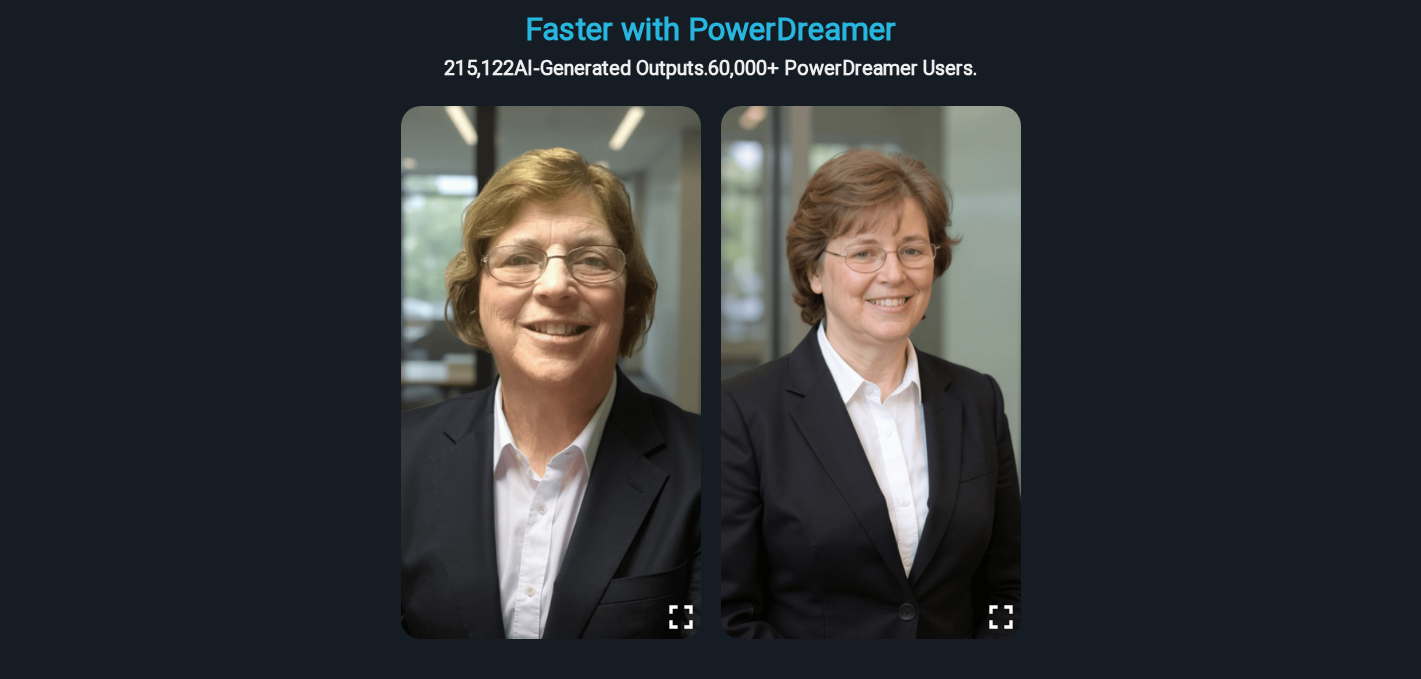 click at bounding box center (551, 372) 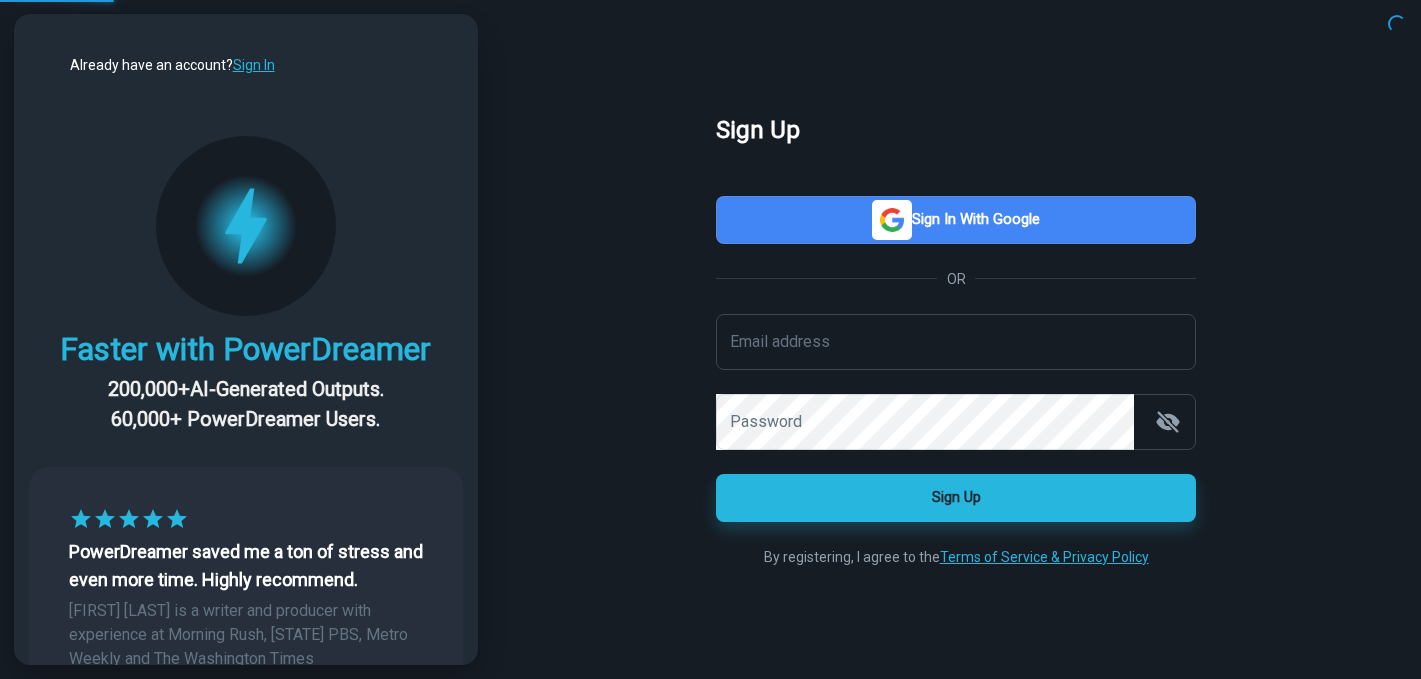 scroll, scrollTop: 0, scrollLeft: 0, axis: both 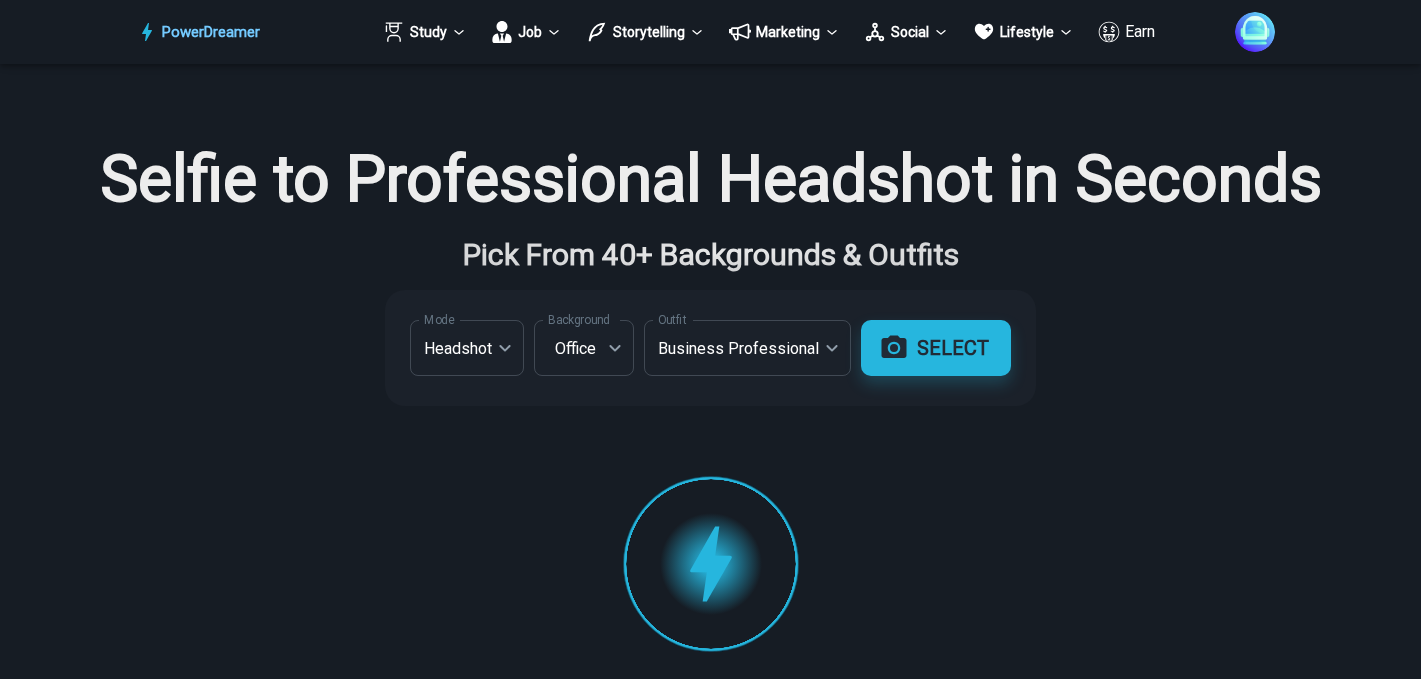 click on "**********" at bounding box center (710, 728) 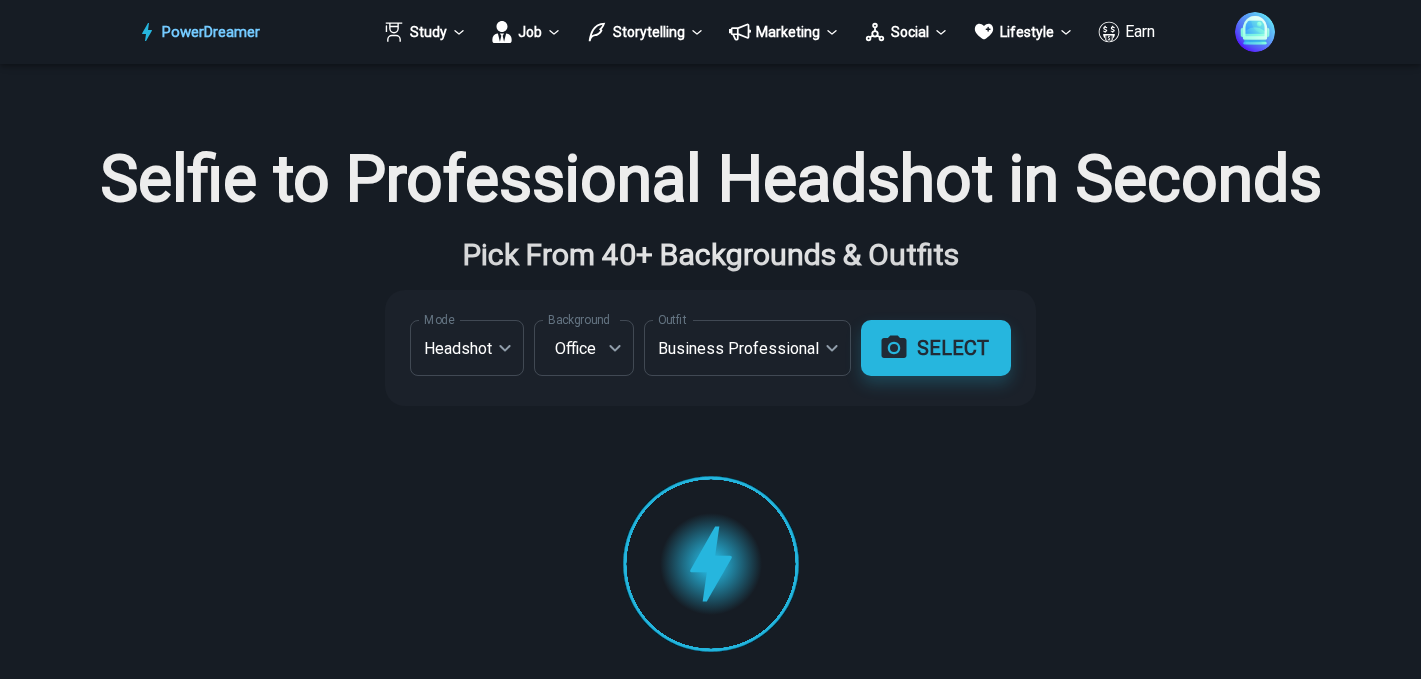 click on "**********" at bounding box center (710, 728) 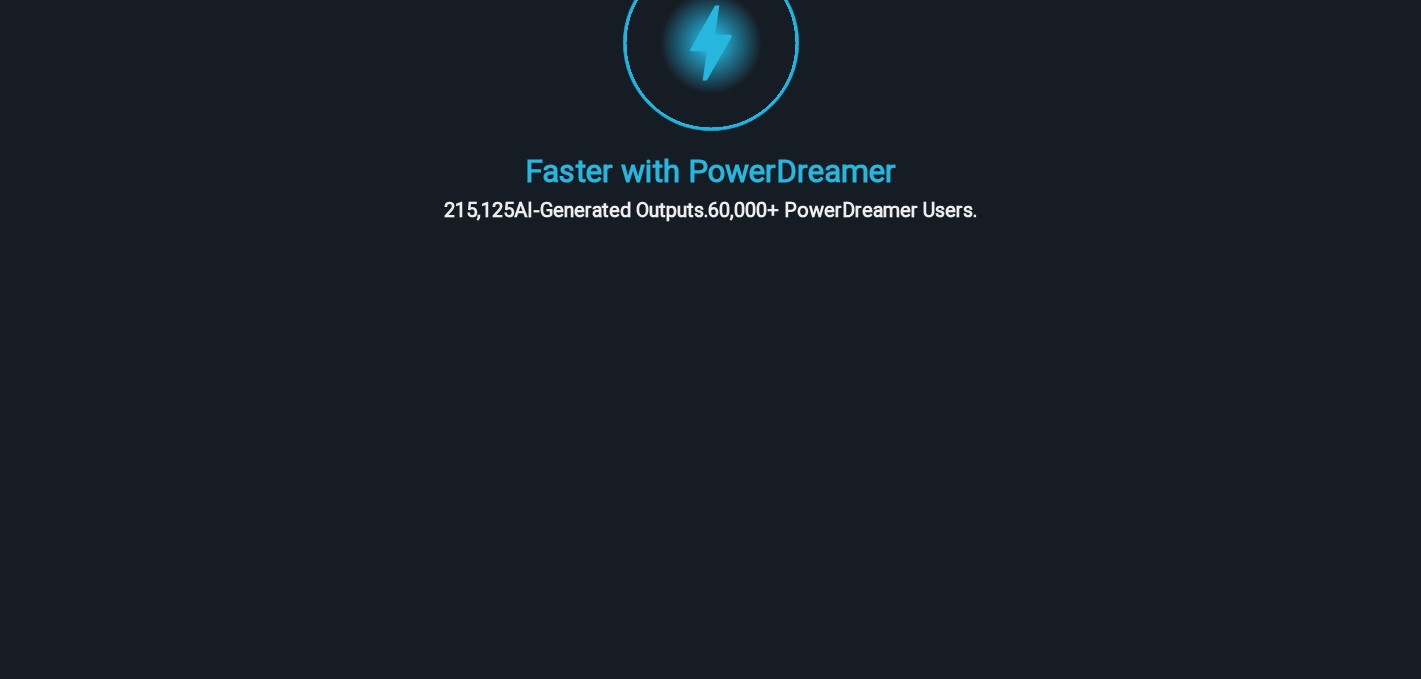 scroll, scrollTop: 520, scrollLeft: 0, axis: vertical 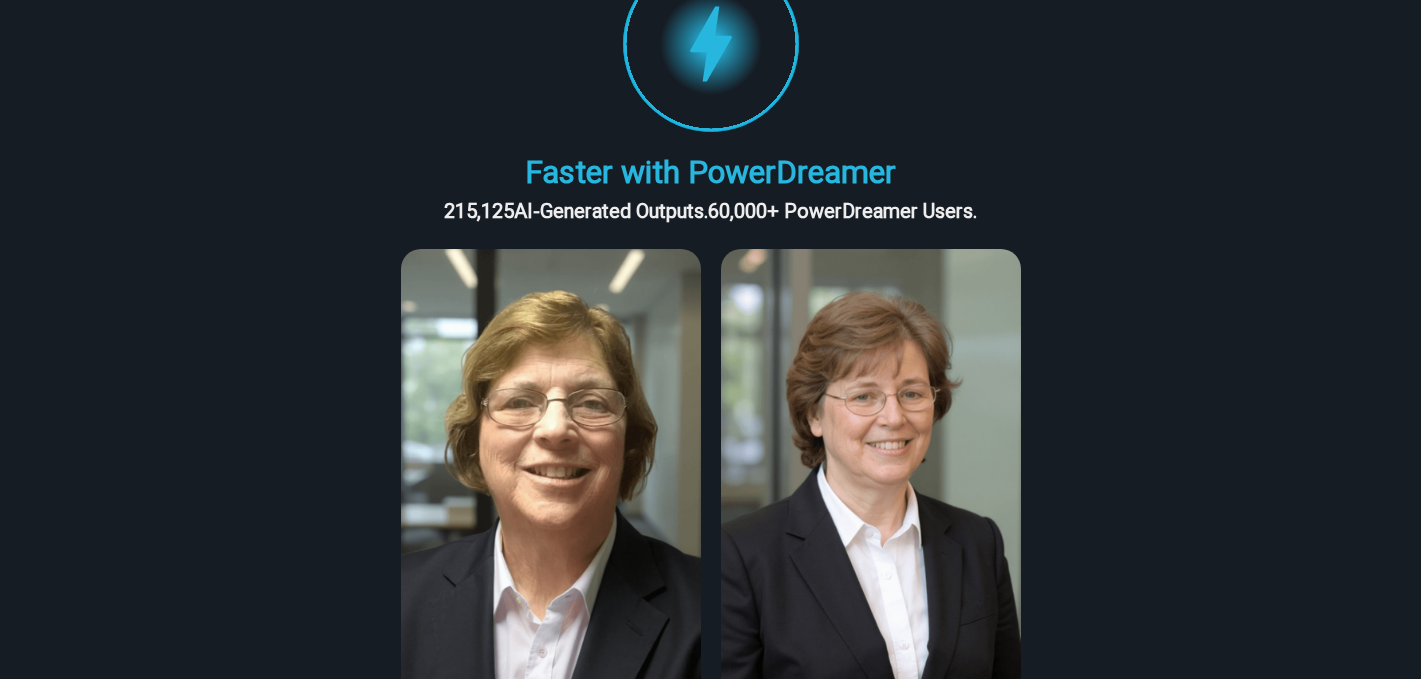 click at bounding box center (551, 515) 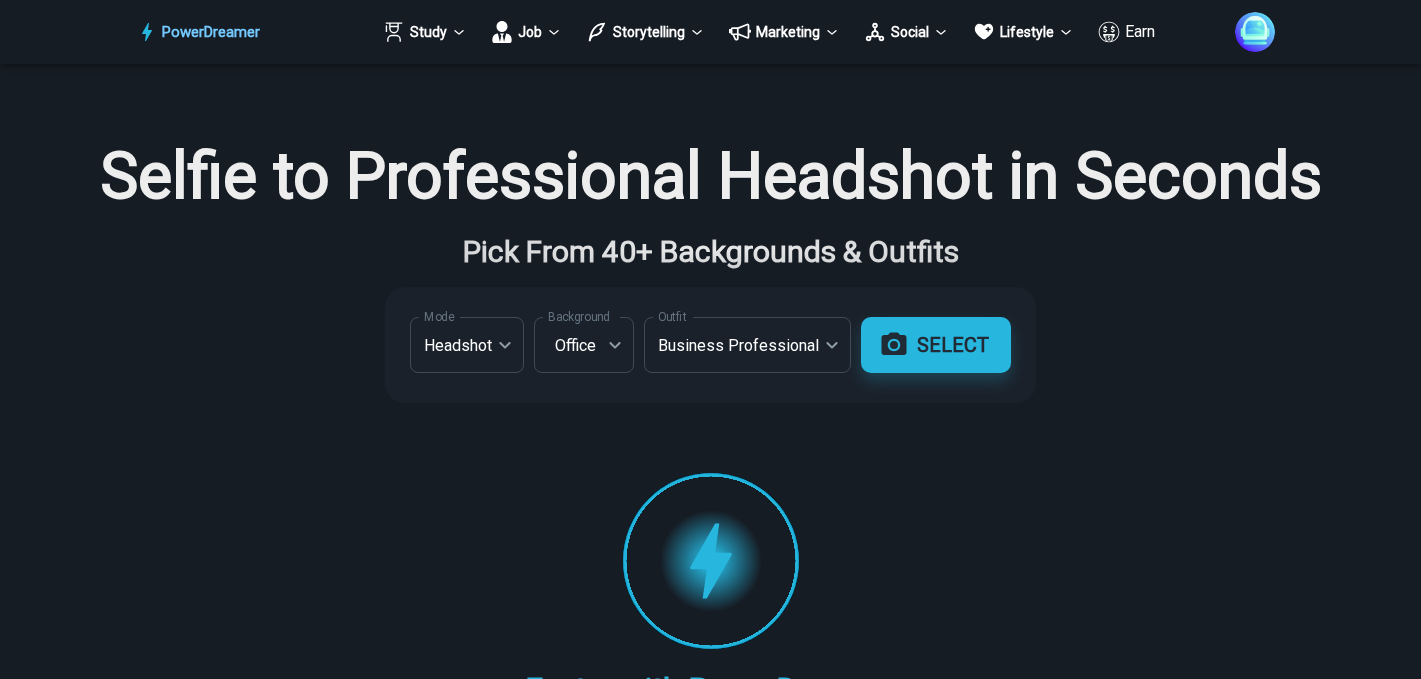 scroll, scrollTop: 0, scrollLeft: 0, axis: both 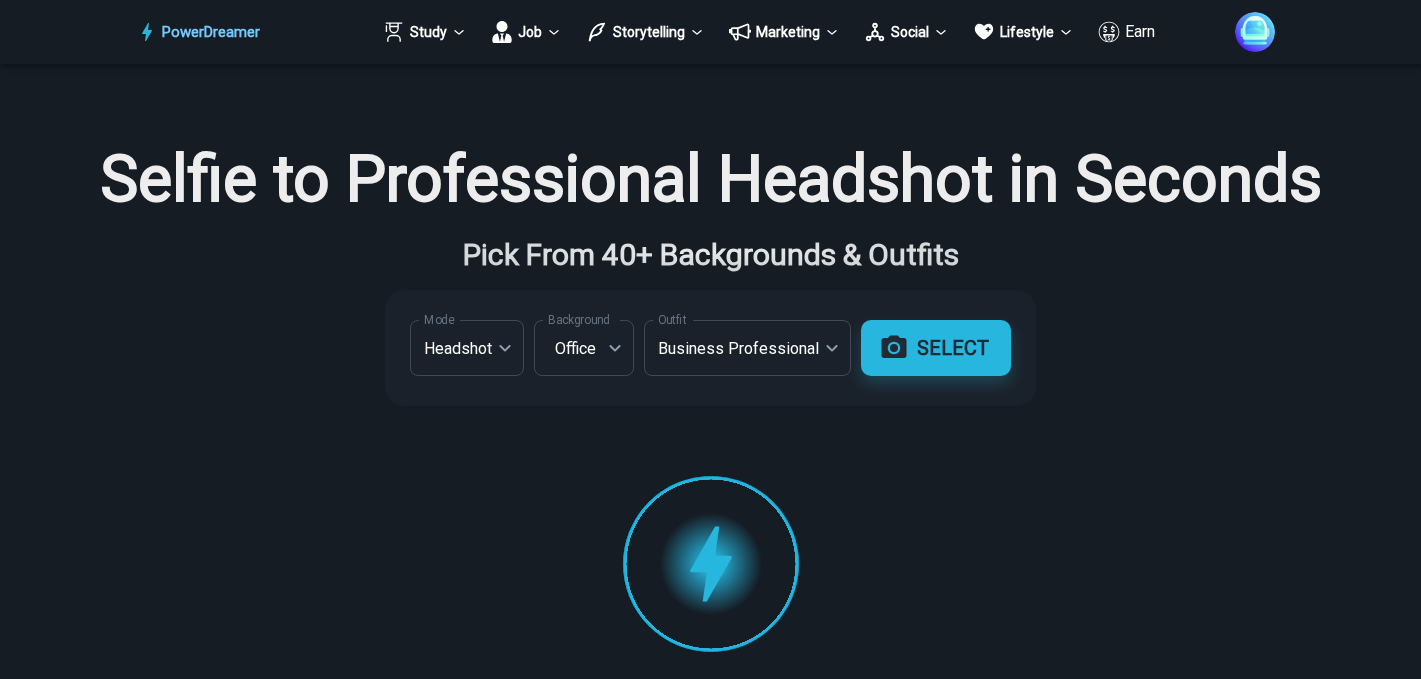 click on "**********" at bounding box center [710, 728] 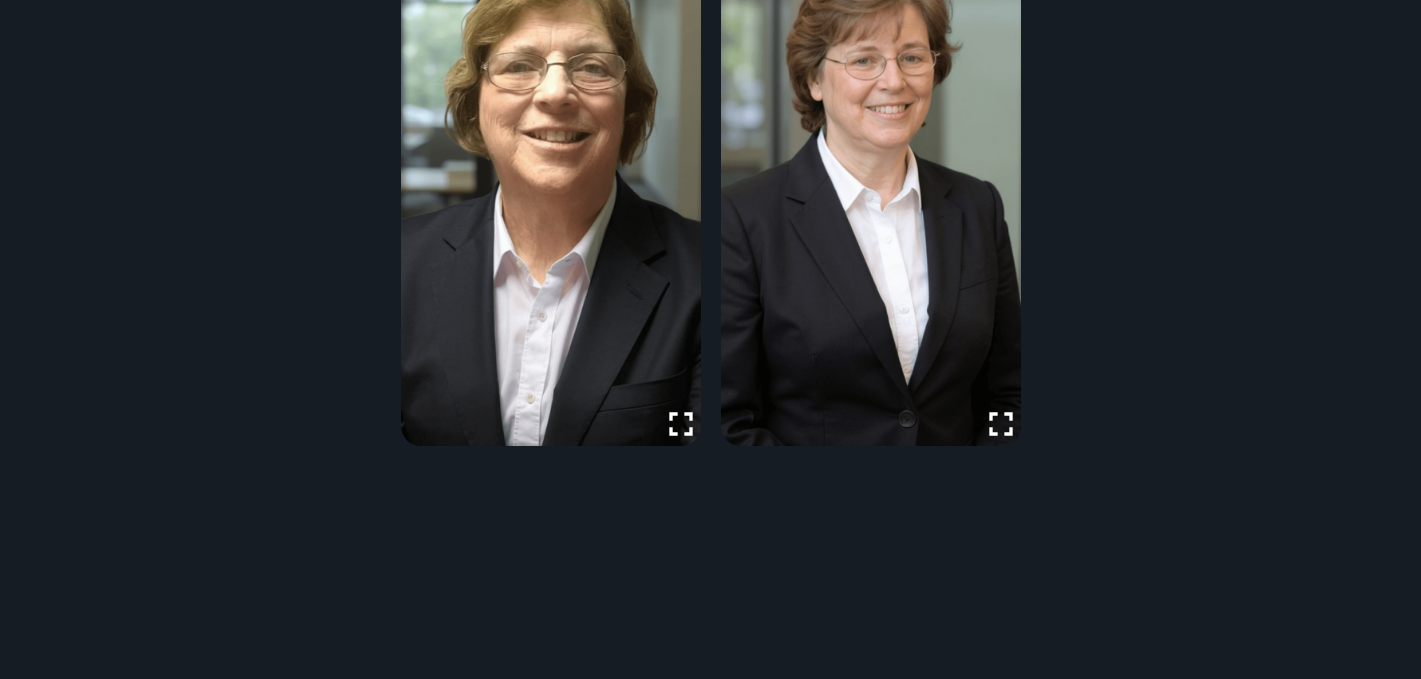 scroll, scrollTop: 800, scrollLeft: 0, axis: vertical 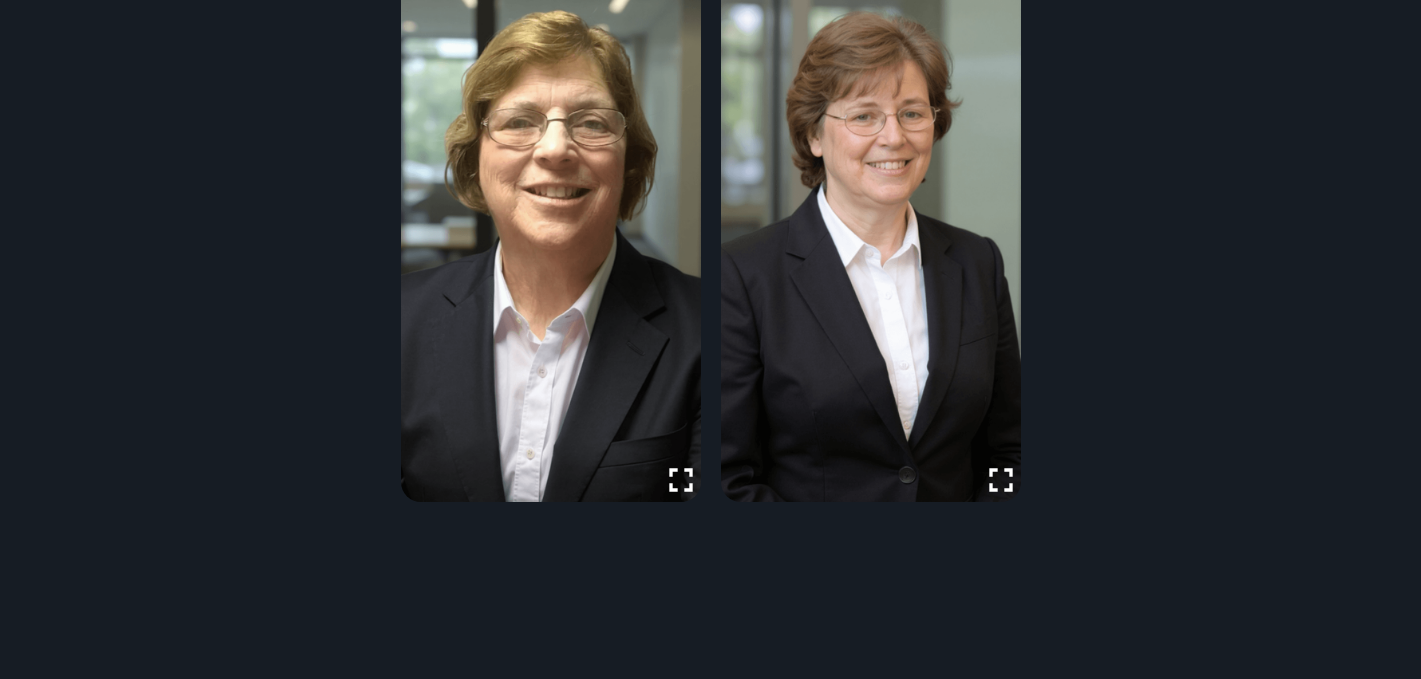 click at bounding box center [710, 238] 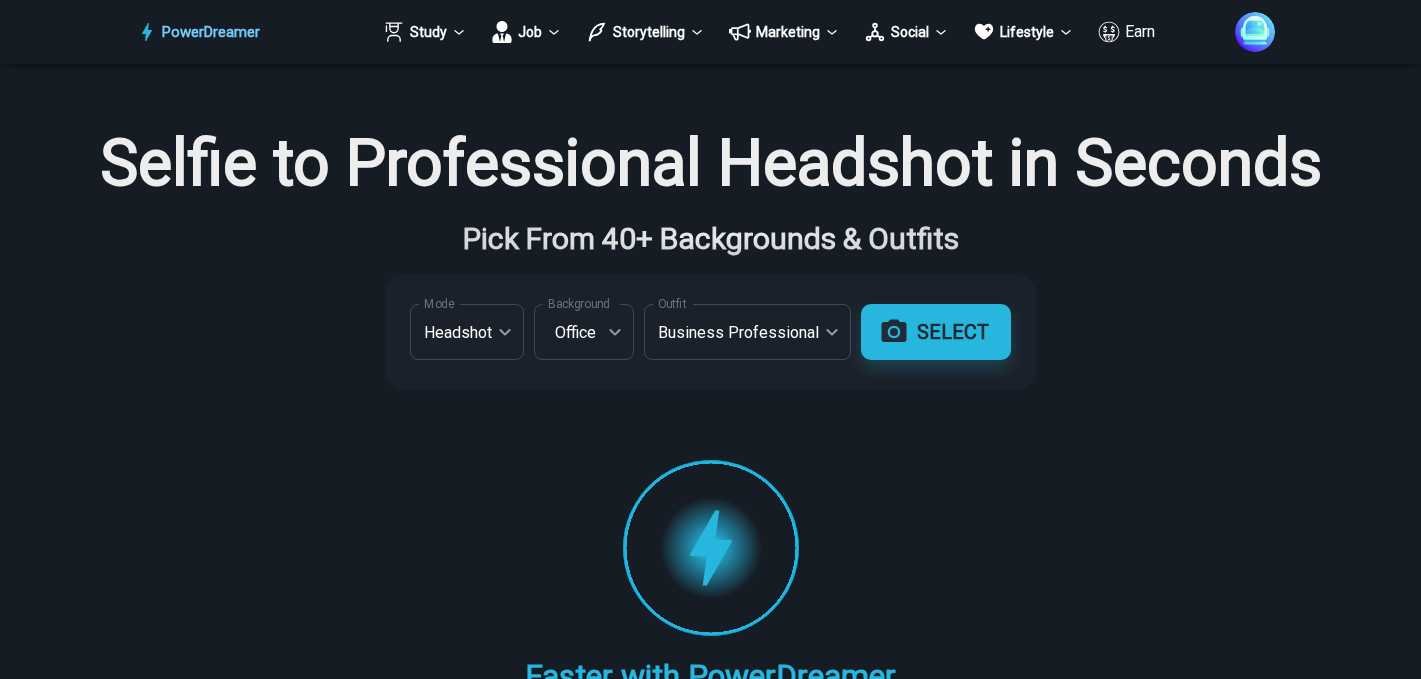 scroll, scrollTop: 0, scrollLeft: 0, axis: both 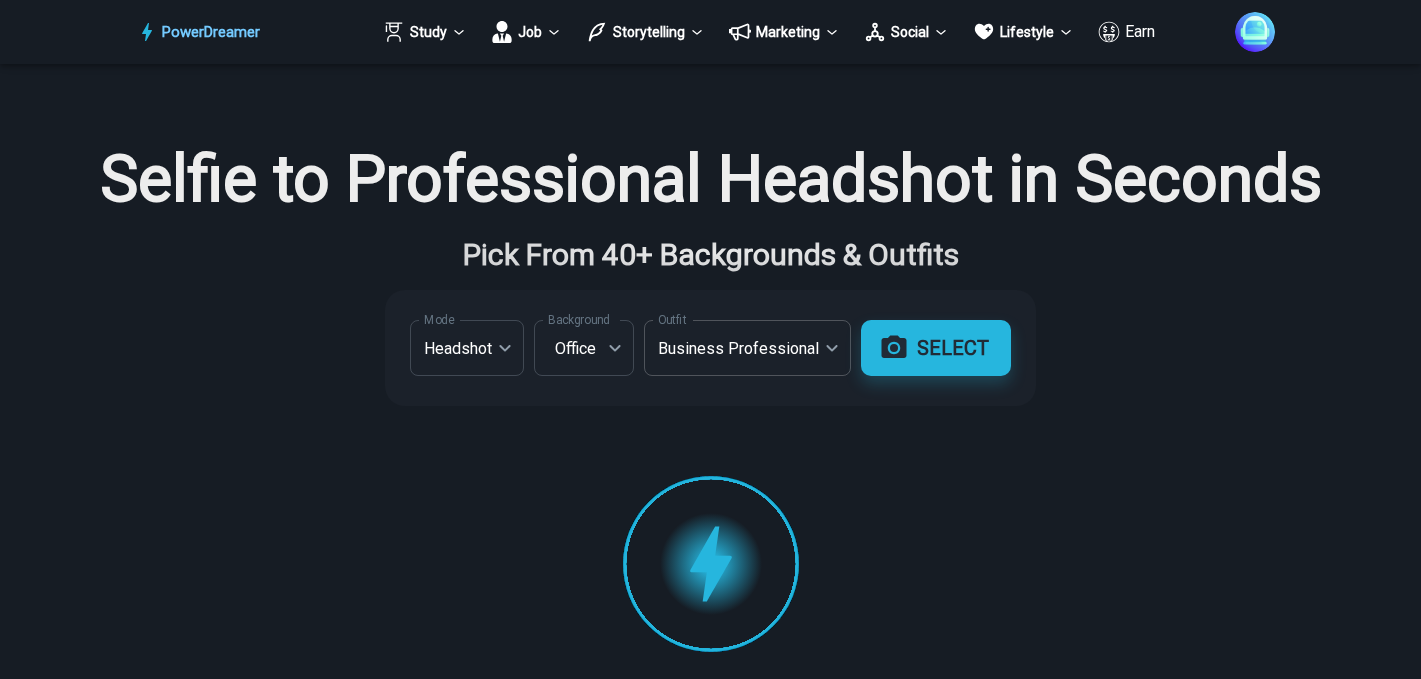 click on "**********" at bounding box center (710, 1046) 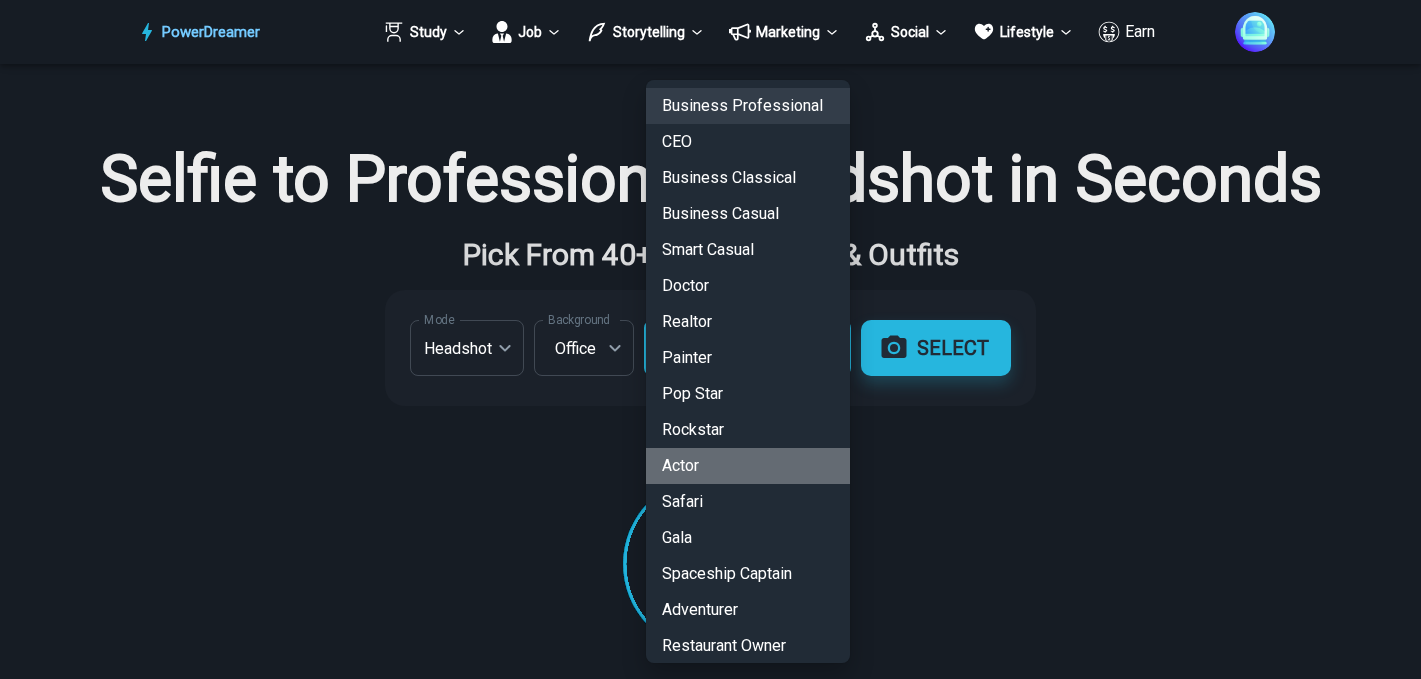 click on "Actor" at bounding box center [748, 466] 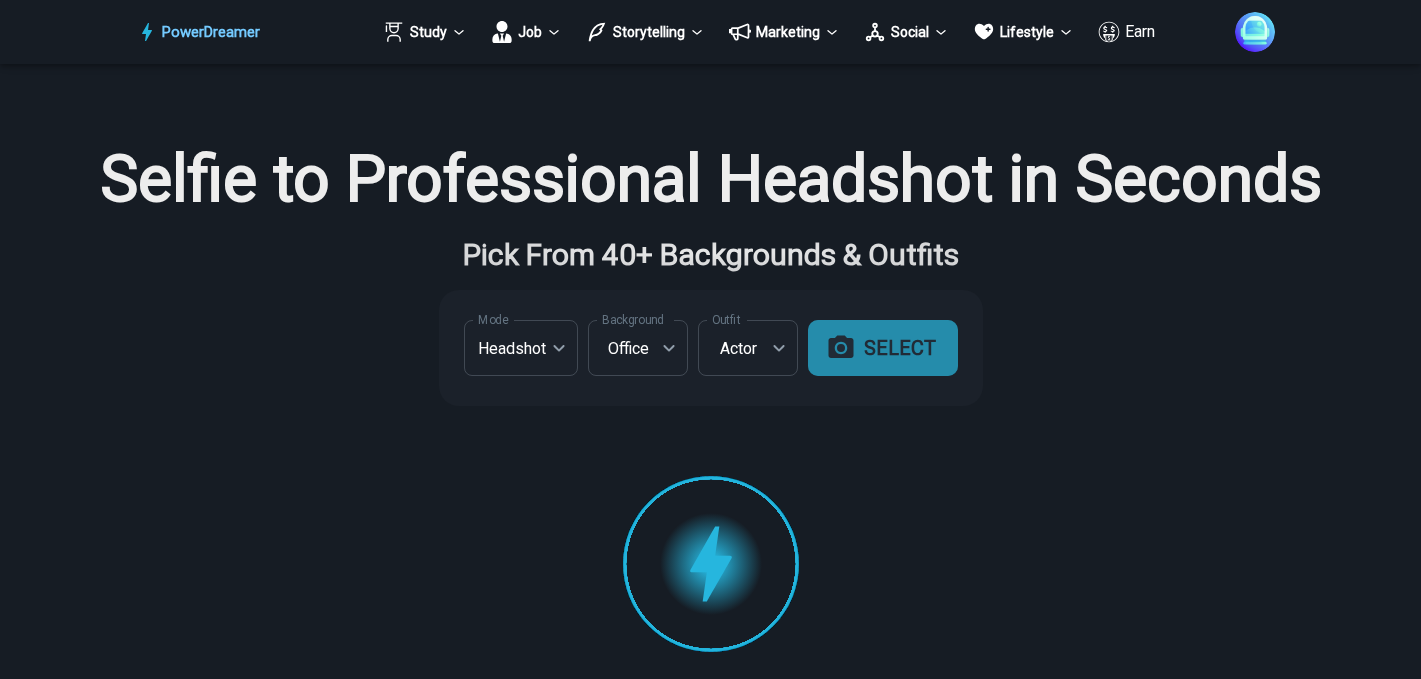 click on "SELECT" at bounding box center (883, 348) 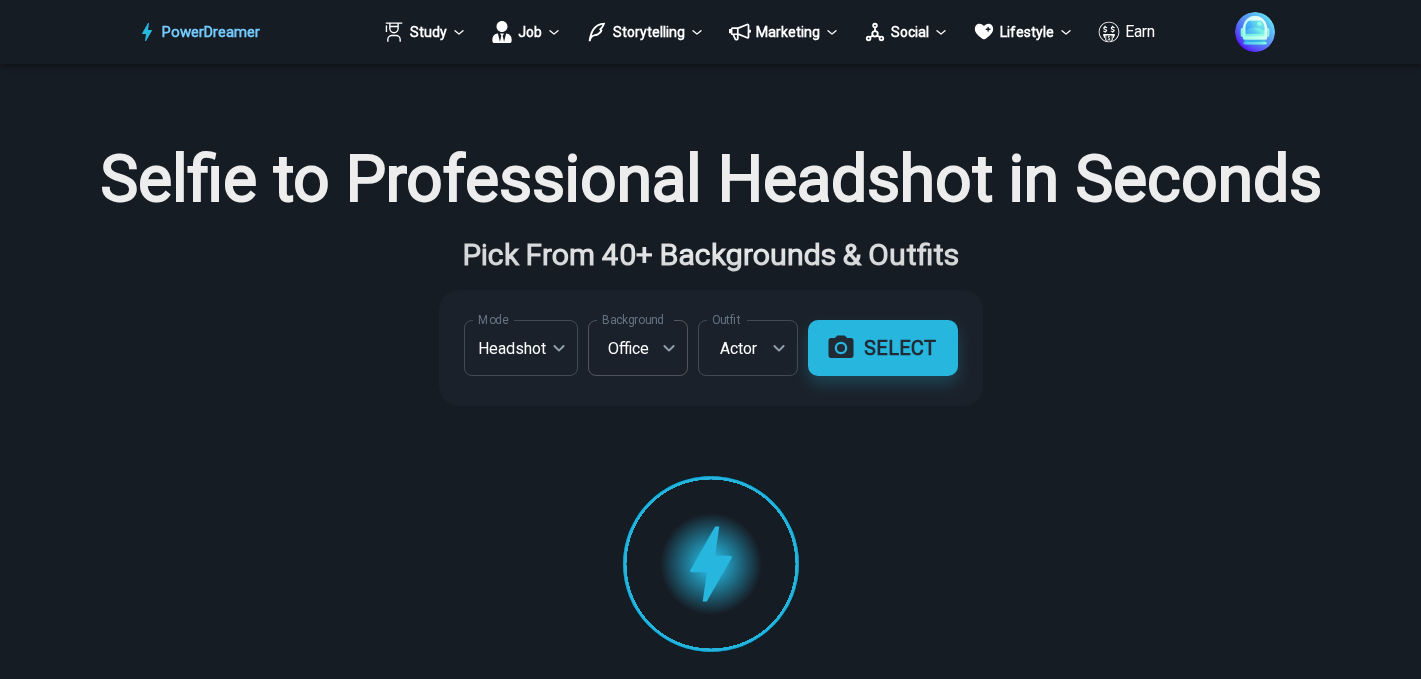 click on "**********" at bounding box center (710, 1046) 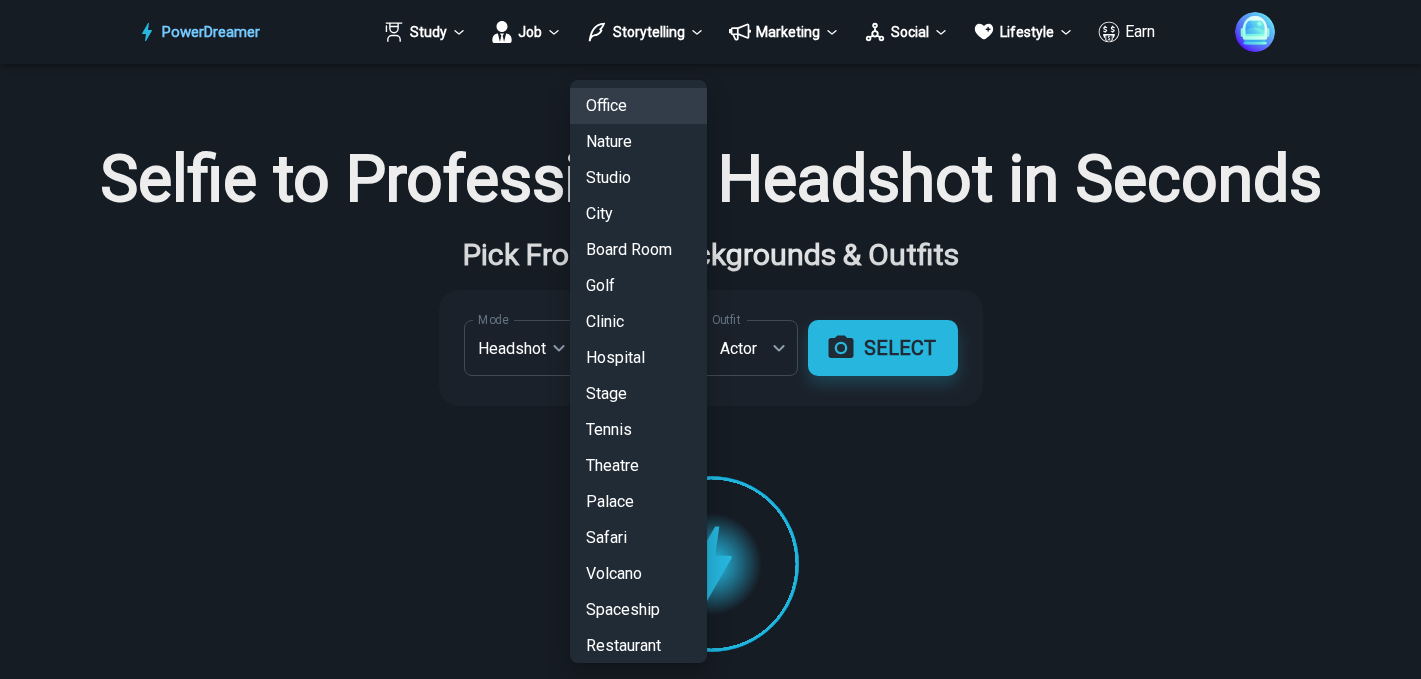 click on "Theatre" at bounding box center (638, 466) 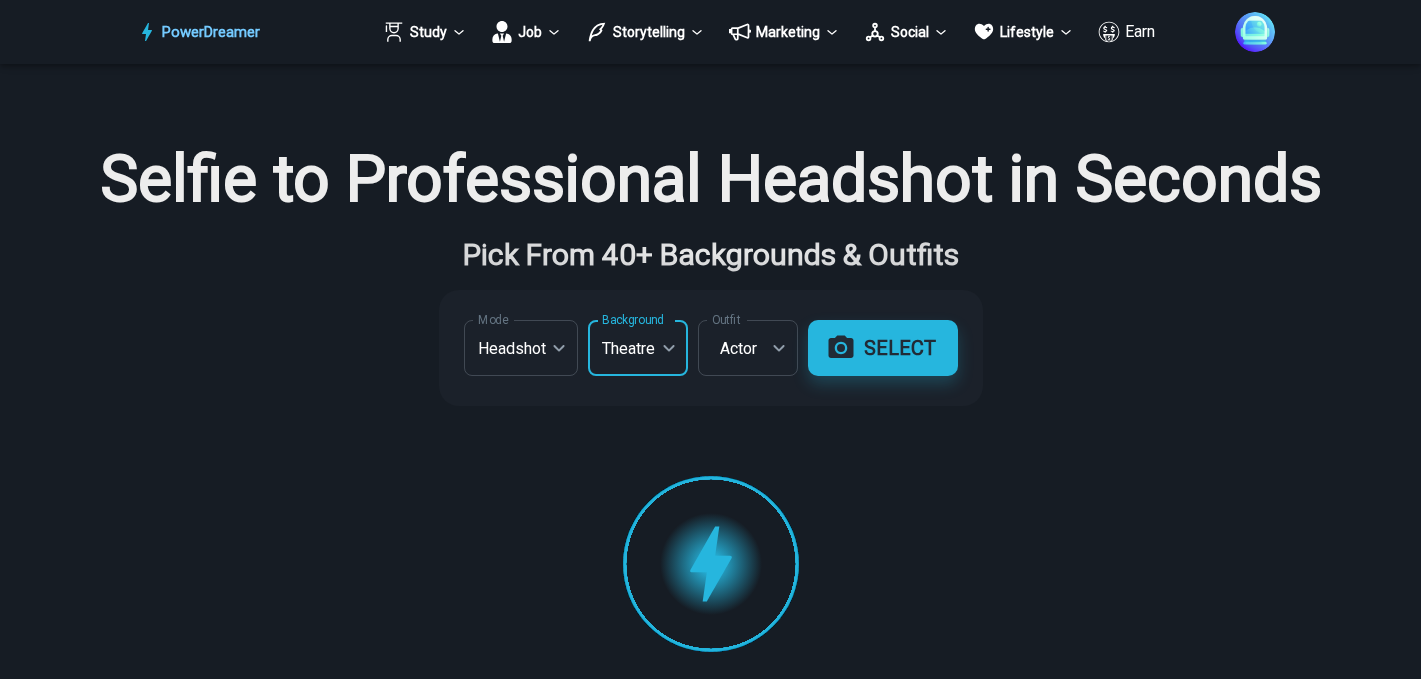 click at bounding box center (710, 564) 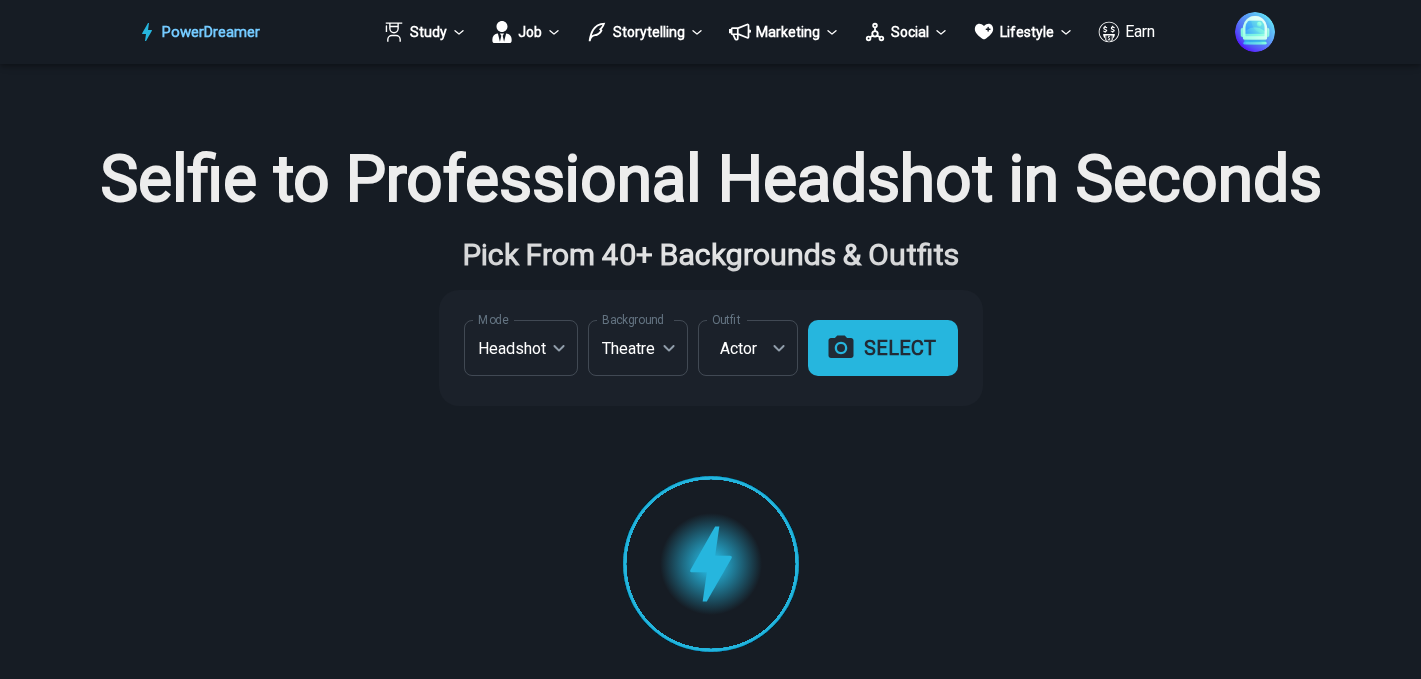 click on "SELECT" at bounding box center [883, 348] 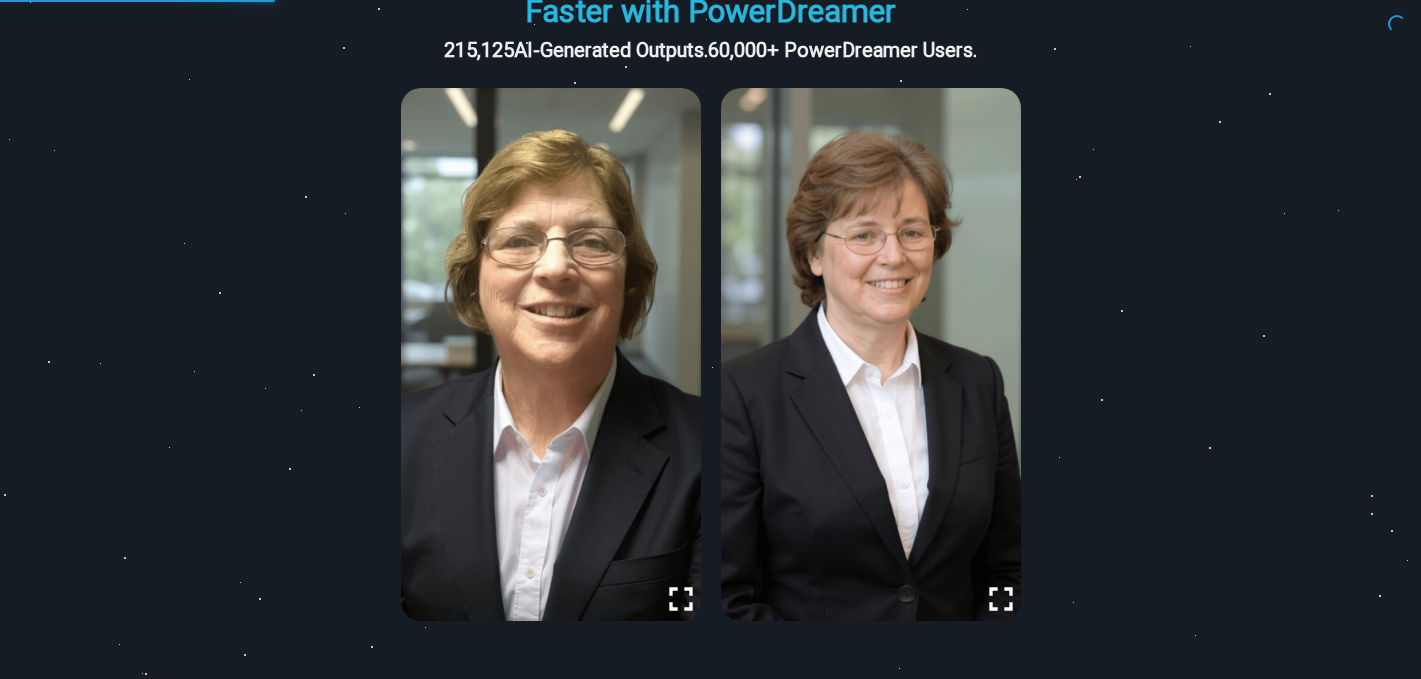 type 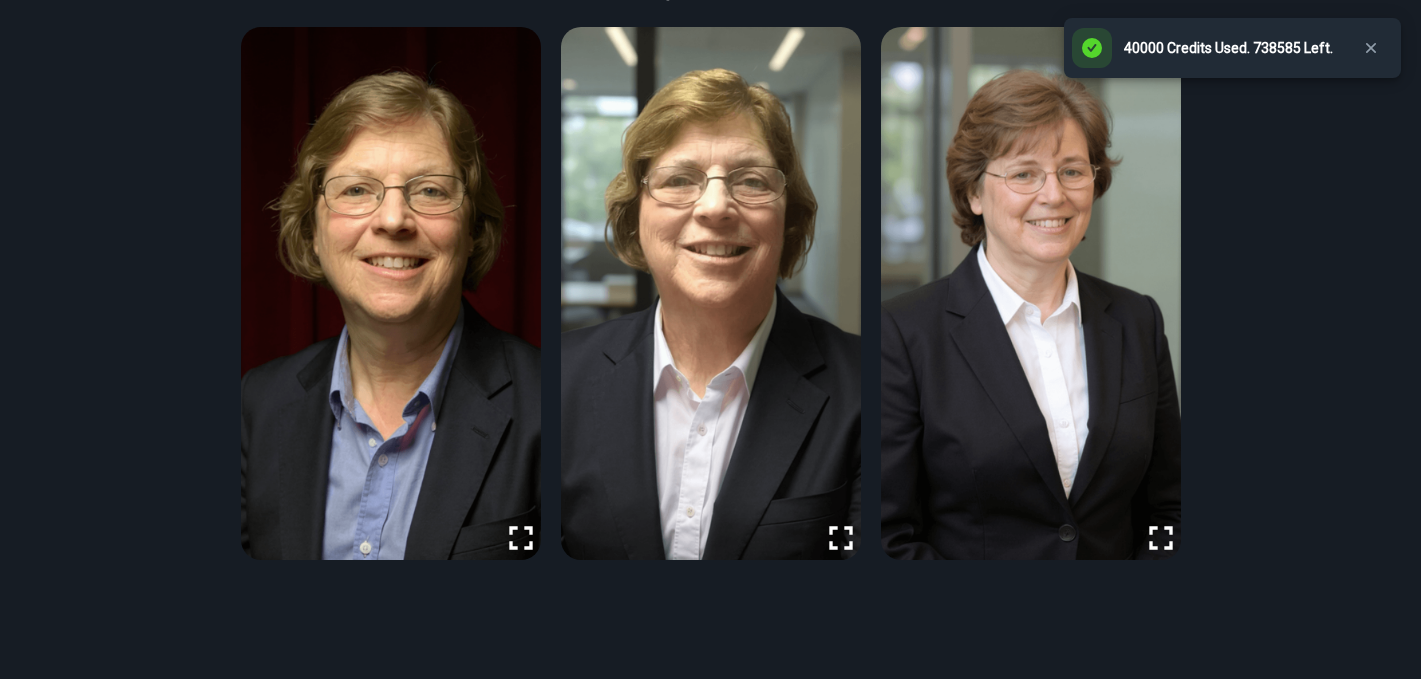 scroll, scrollTop: 743, scrollLeft: 0, axis: vertical 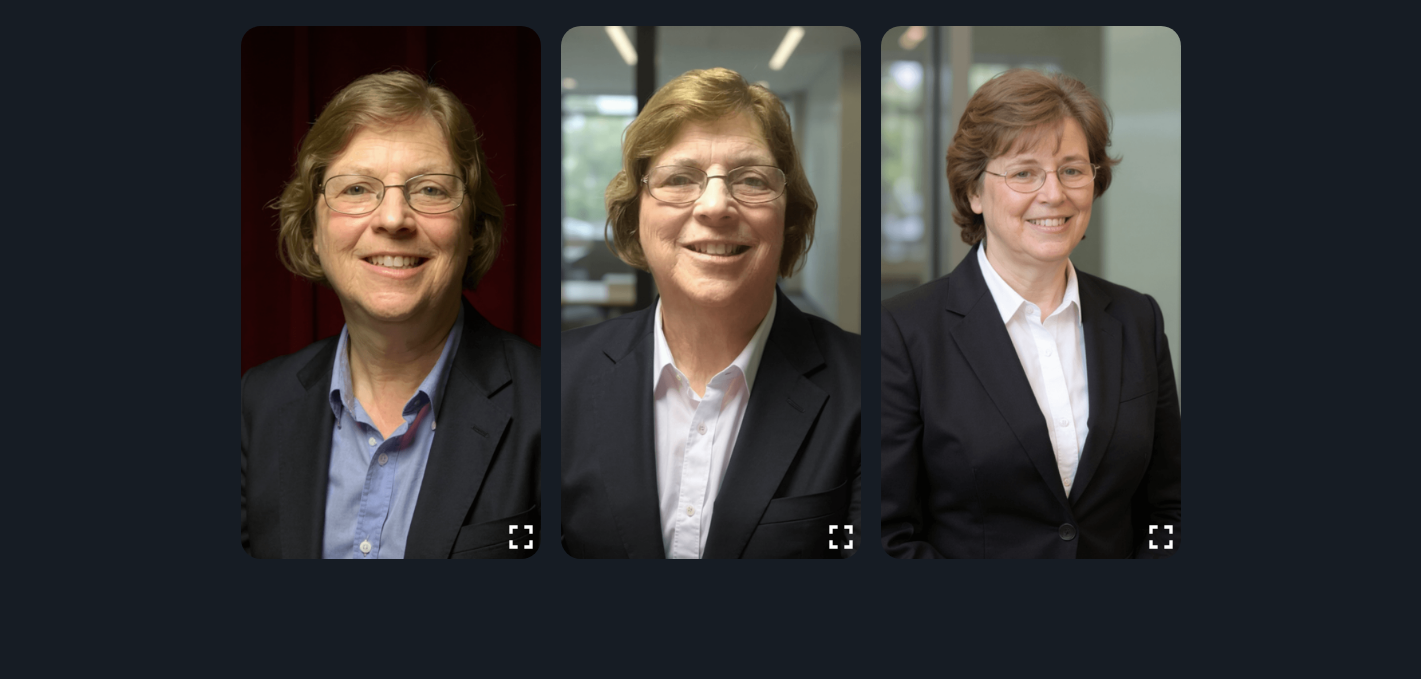 click at bounding box center (710, 295) 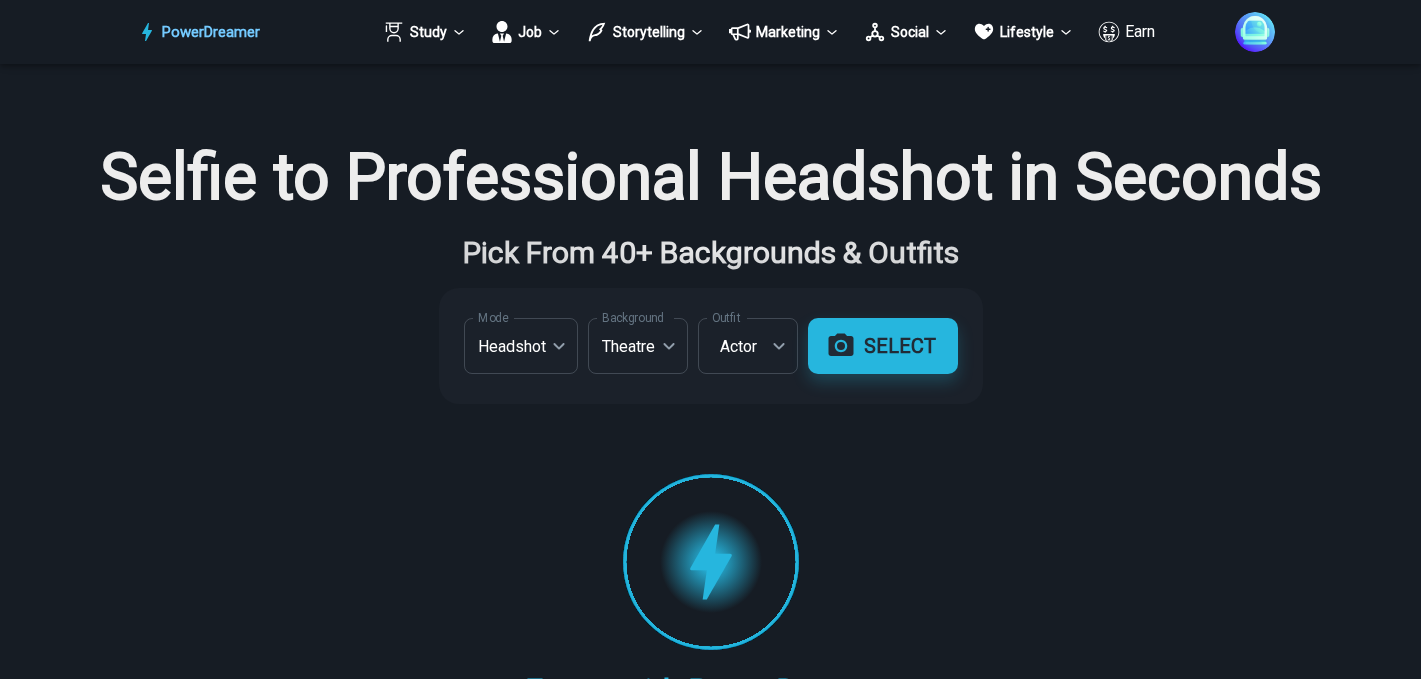 scroll, scrollTop: 0, scrollLeft: 0, axis: both 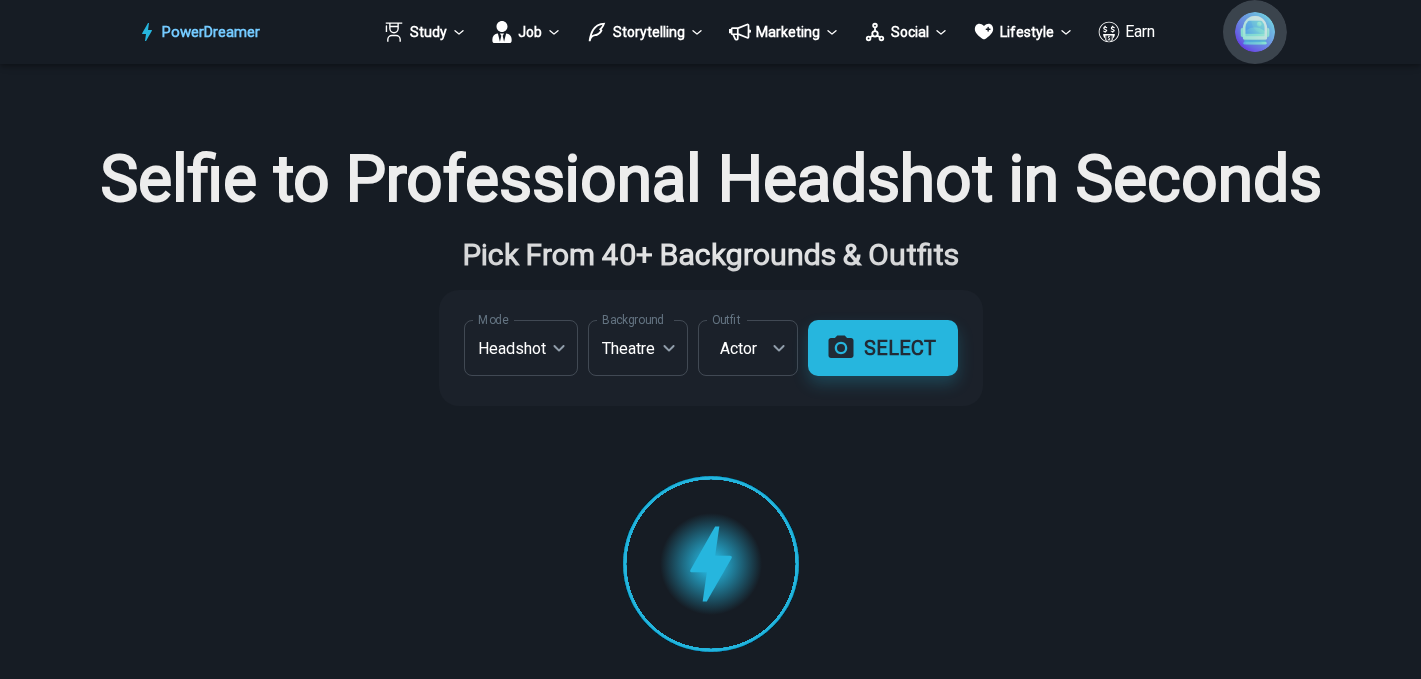 click at bounding box center [1255, 32] 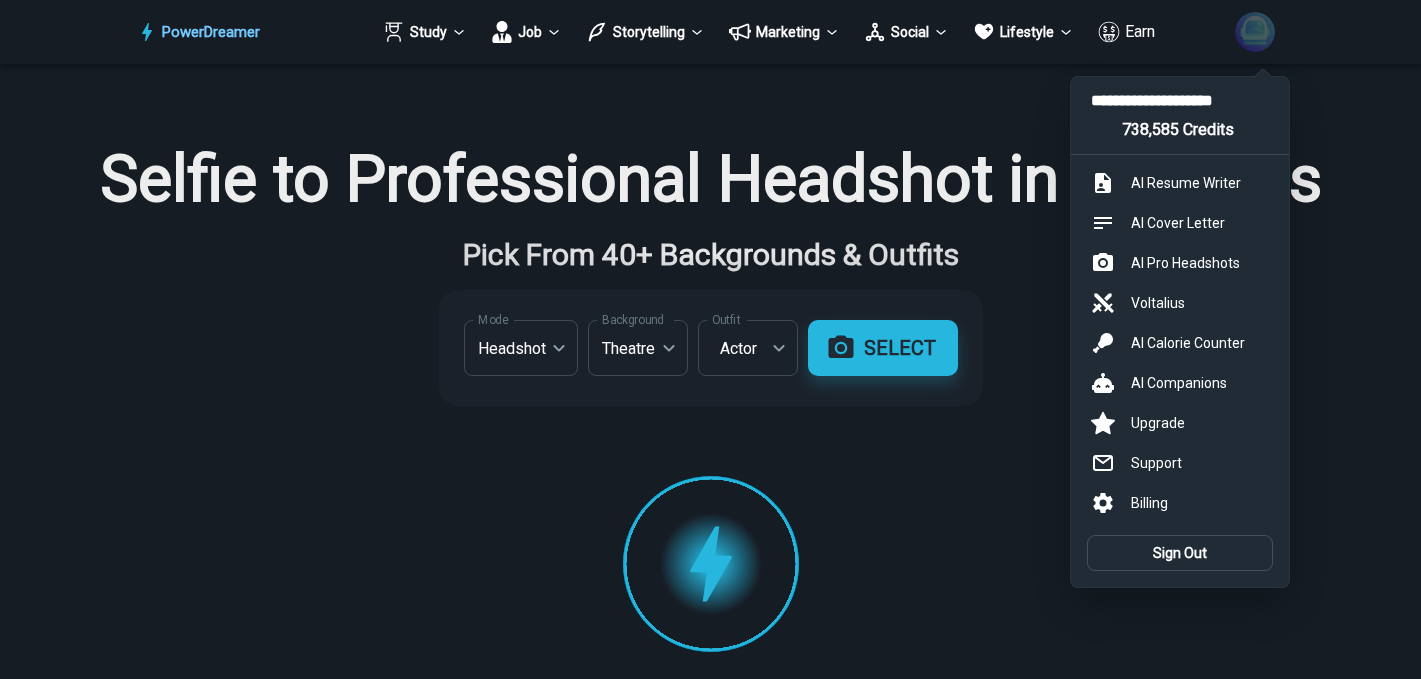 click at bounding box center (710, 339) 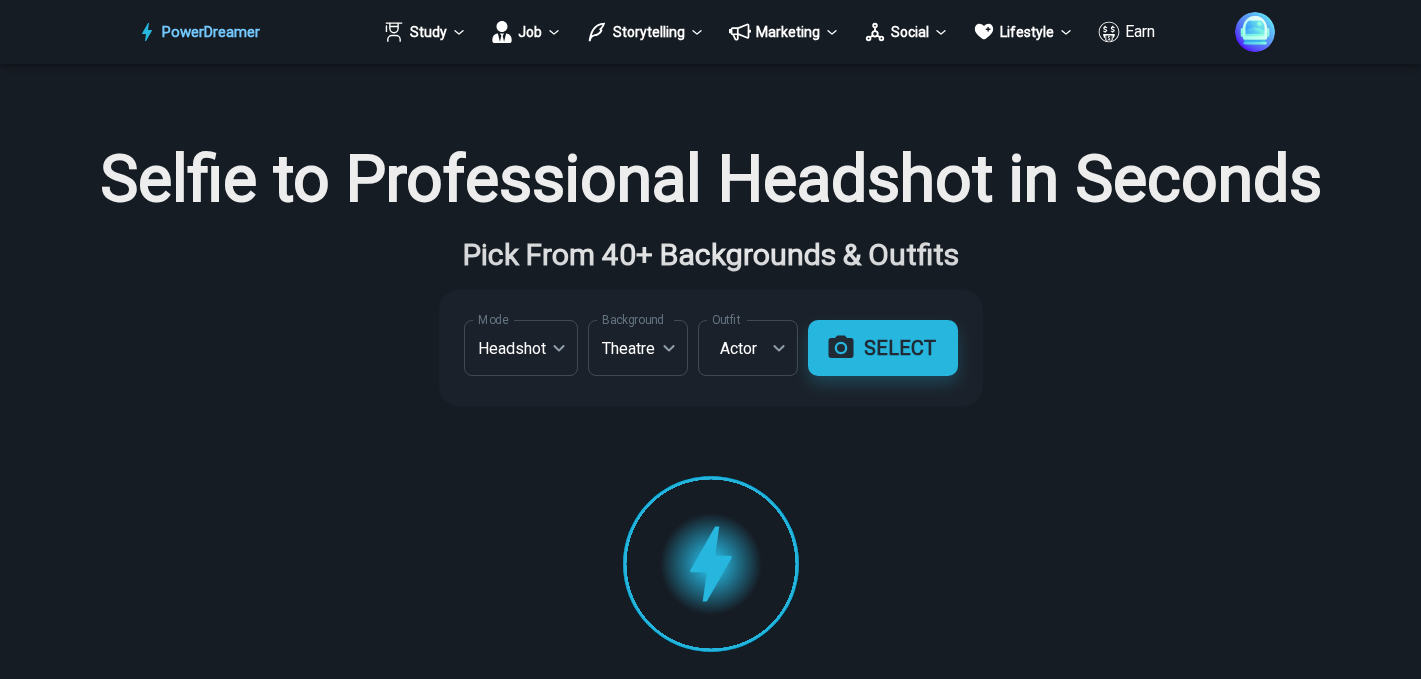 click on "**********" at bounding box center [710, 728] 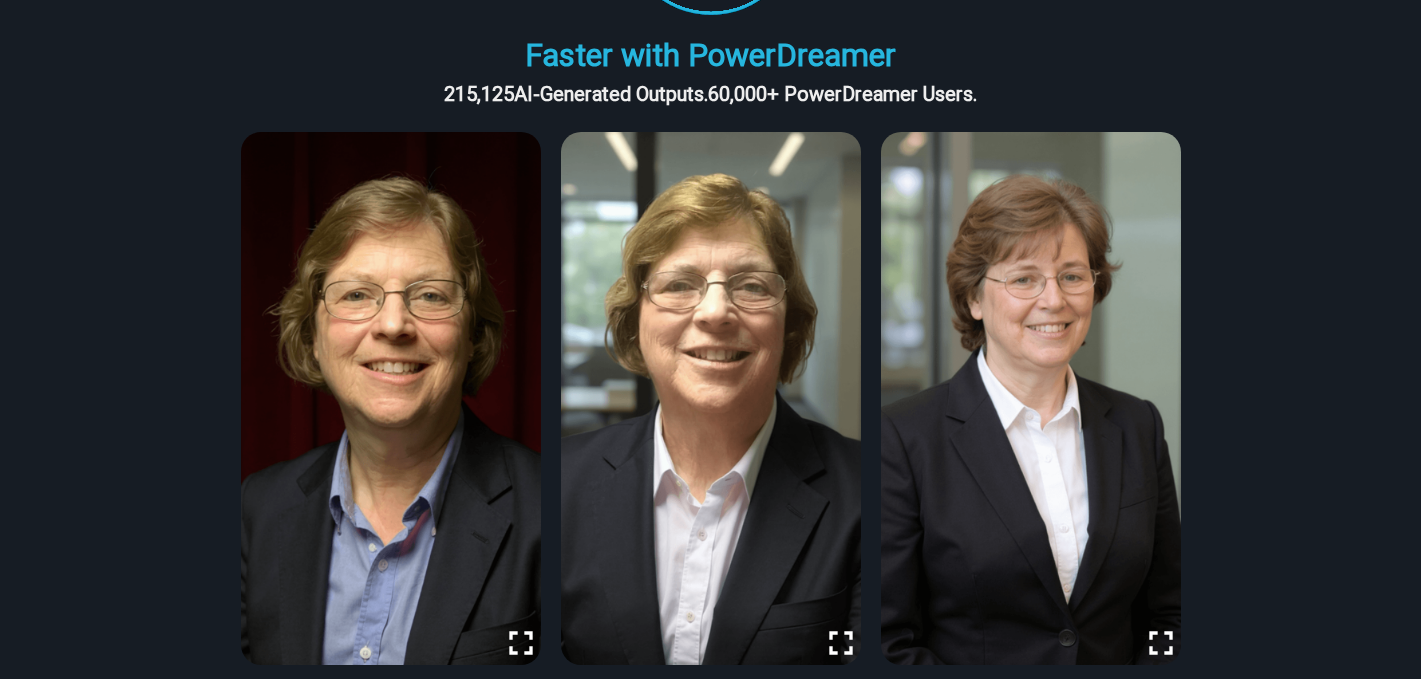 scroll, scrollTop: 640, scrollLeft: 0, axis: vertical 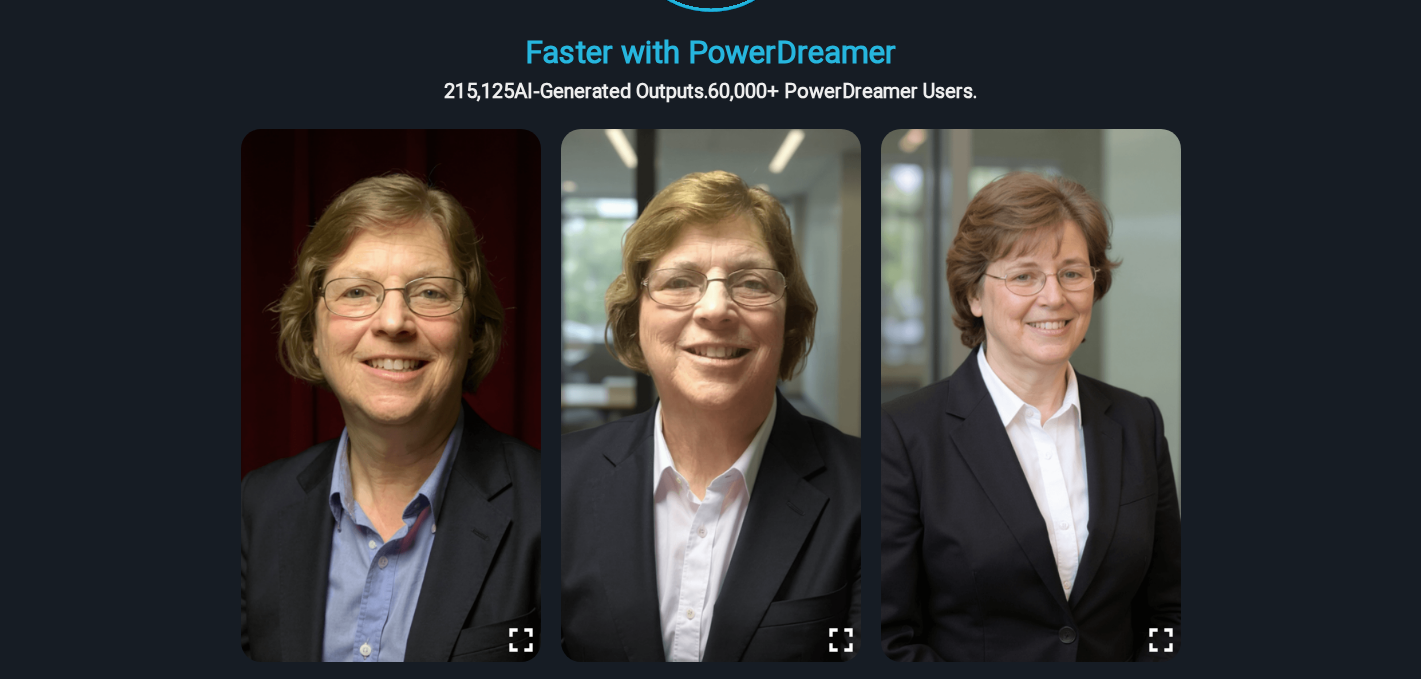 click at bounding box center [711, 395] 